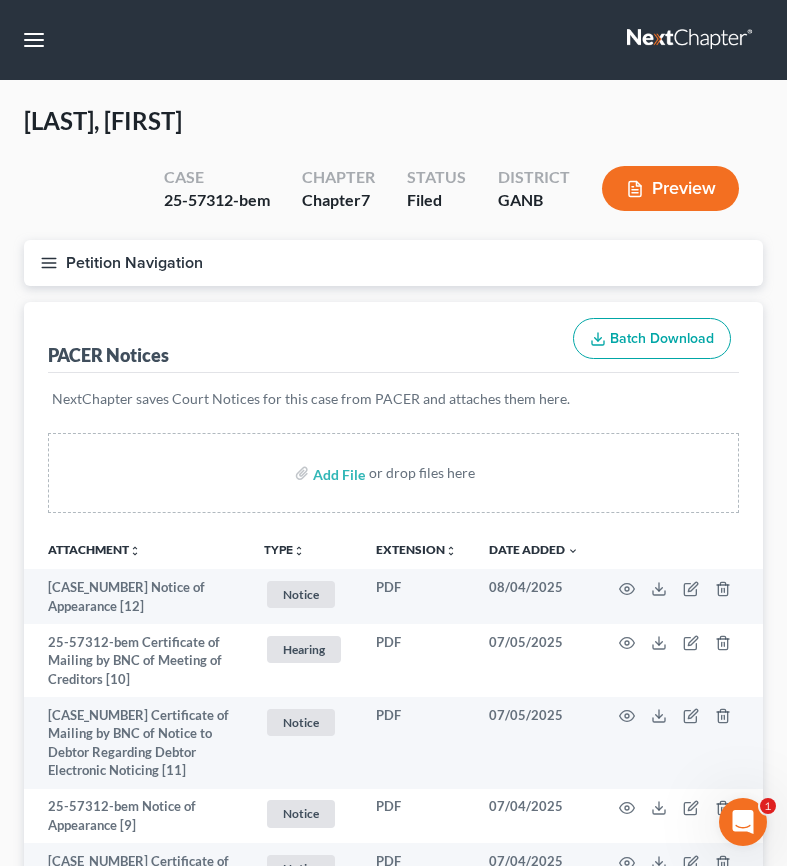scroll, scrollTop: 0, scrollLeft: 0, axis: both 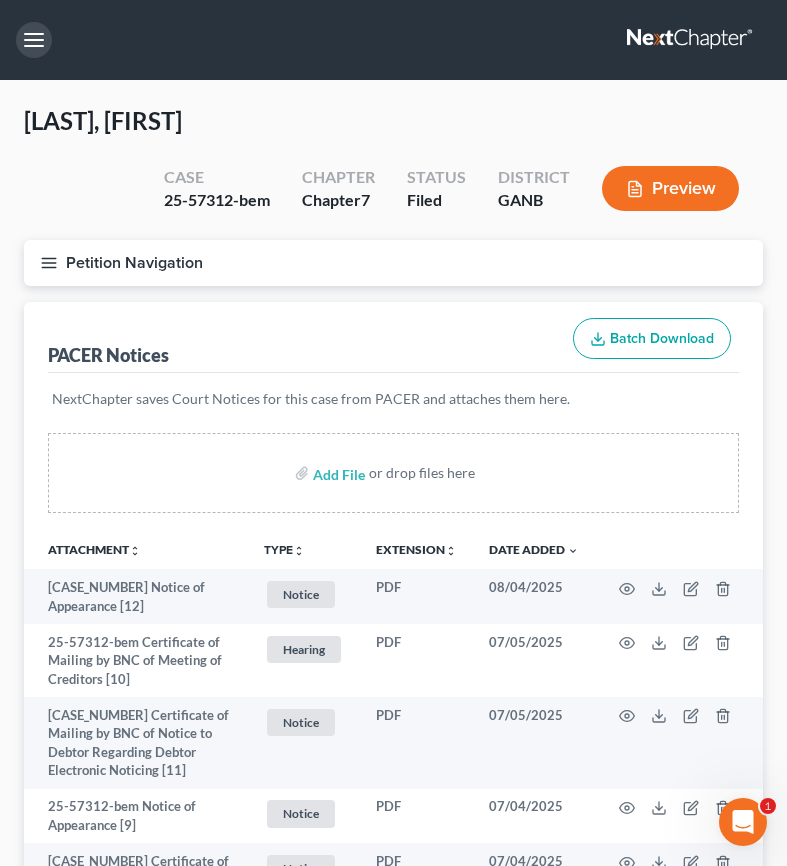 click at bounding box center (34, 40) 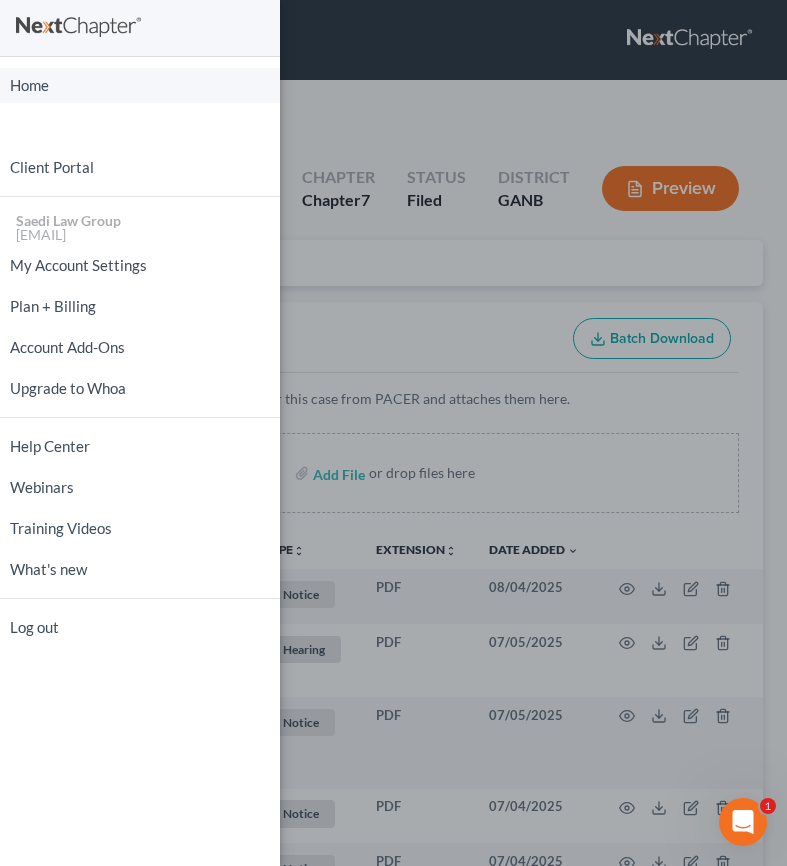 click on "Home" at bounding box center [140, 85] 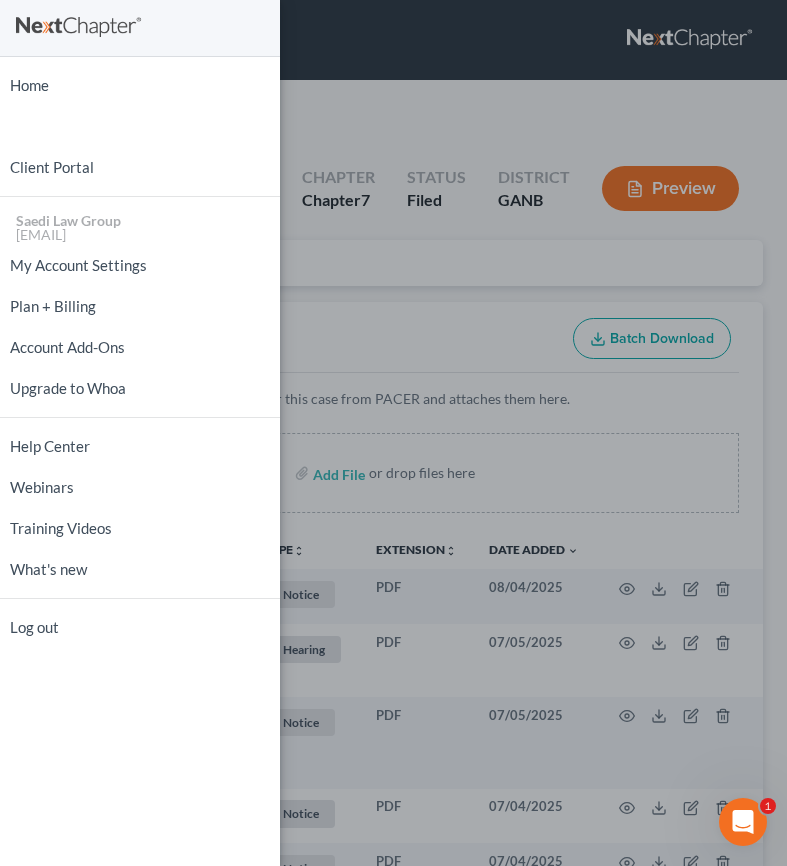 click on "Home New Case Client Portal Saedi Law Group [EMAIL] My Account Settings Plan + Billing Account Add-Ons Upgrade to Whoa Help Center Webinars Training Videos What's new Log out" at bounding box center (393, 433) 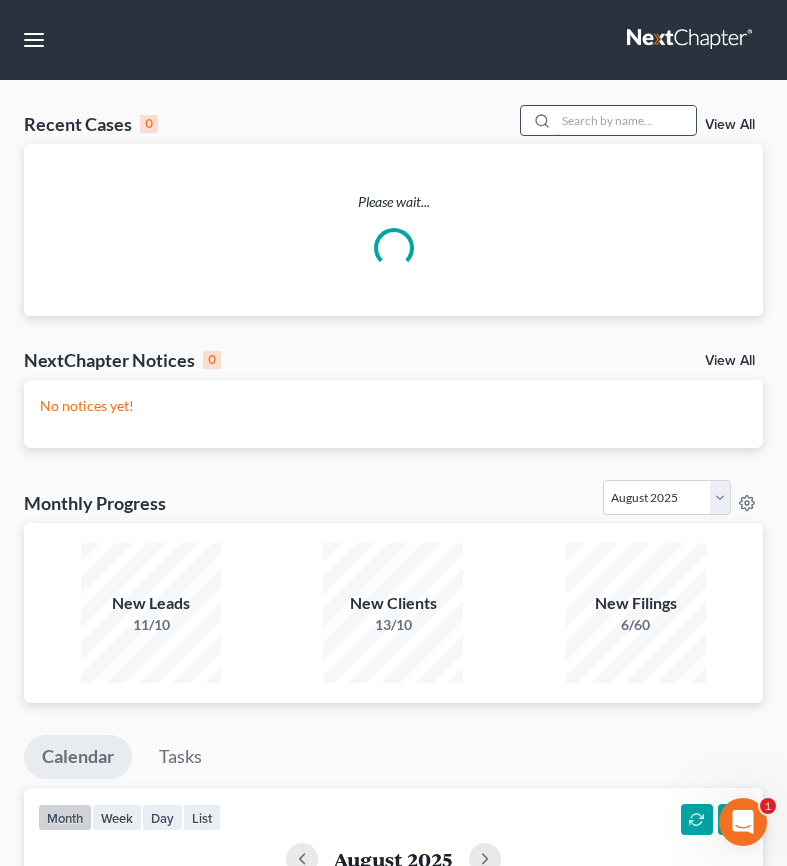 click at bounding box center (626, 120) 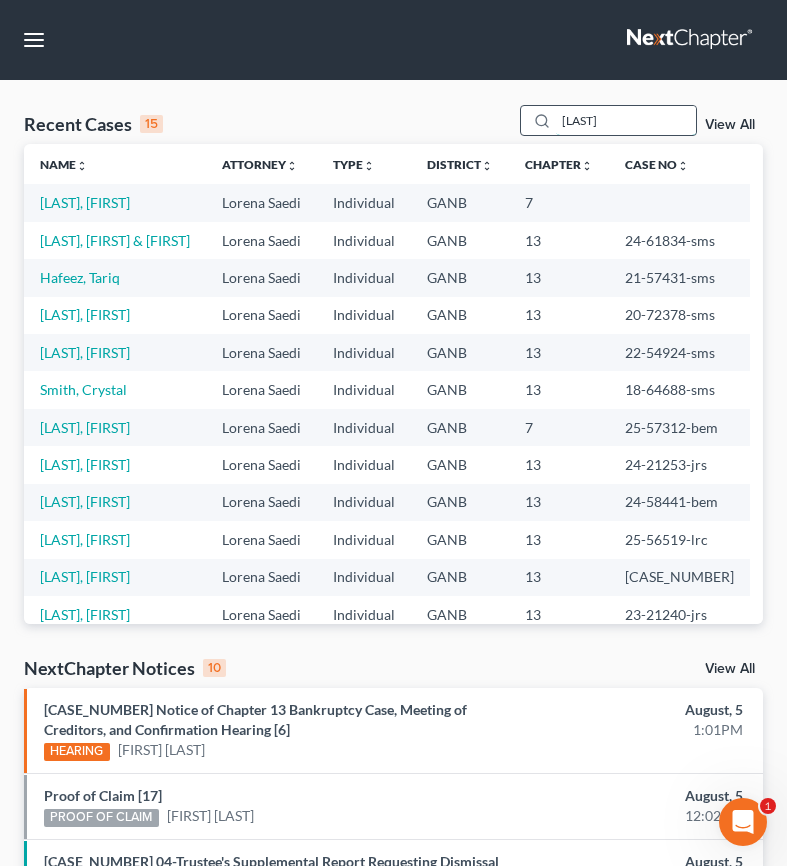 type on "[LAST]" 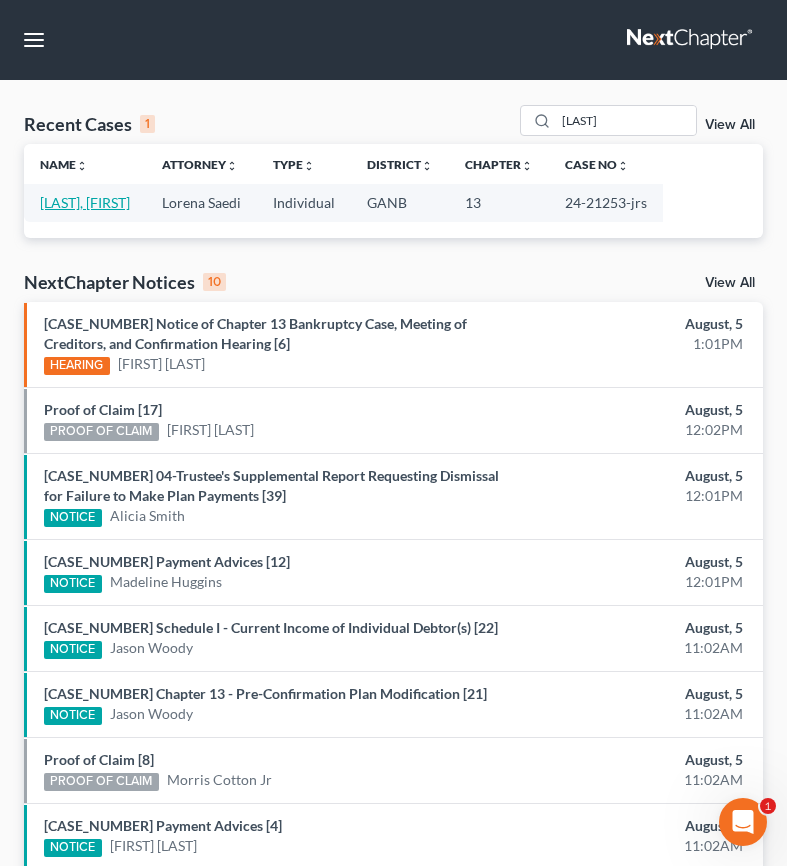 click on "[LAST], [FIRST]" at bounding box center (85, 202) 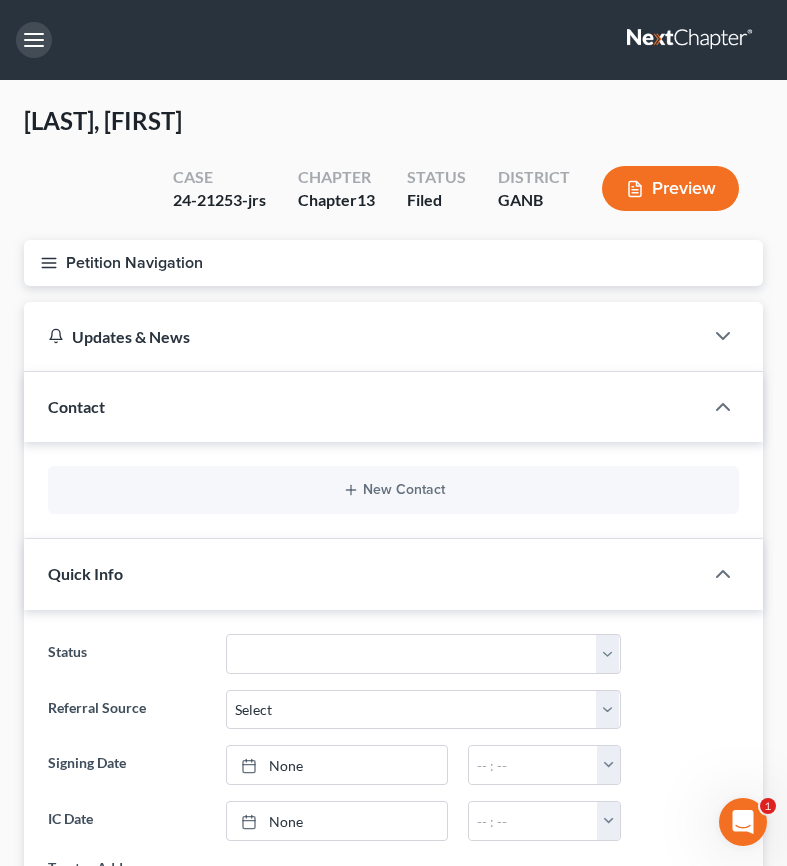 click at bounding box center [34, 40] 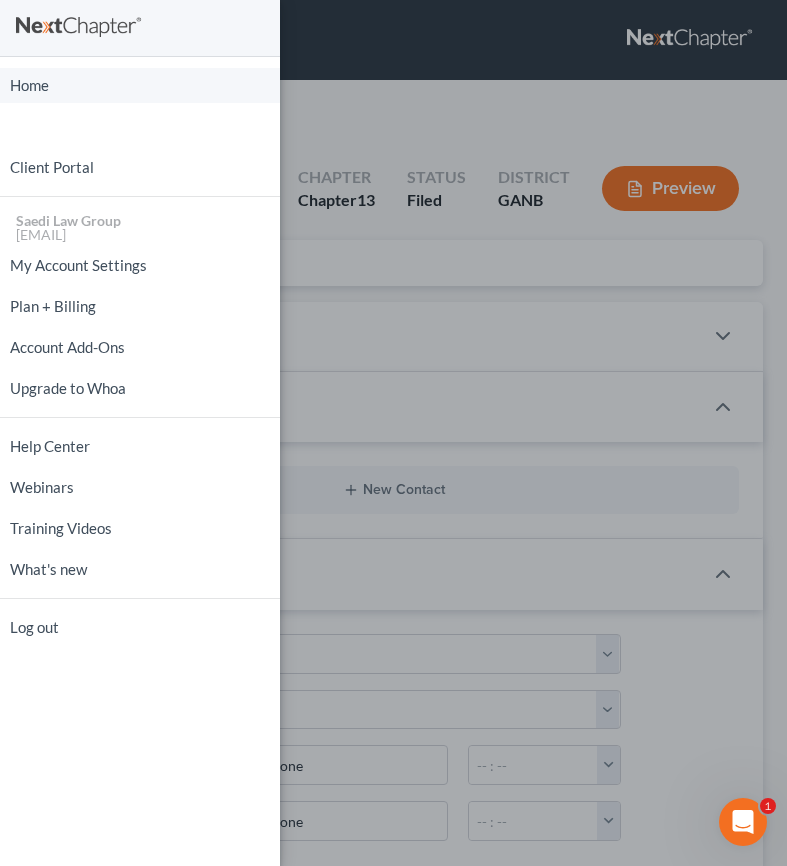 click on "Home" at bounding box center [140, 85] 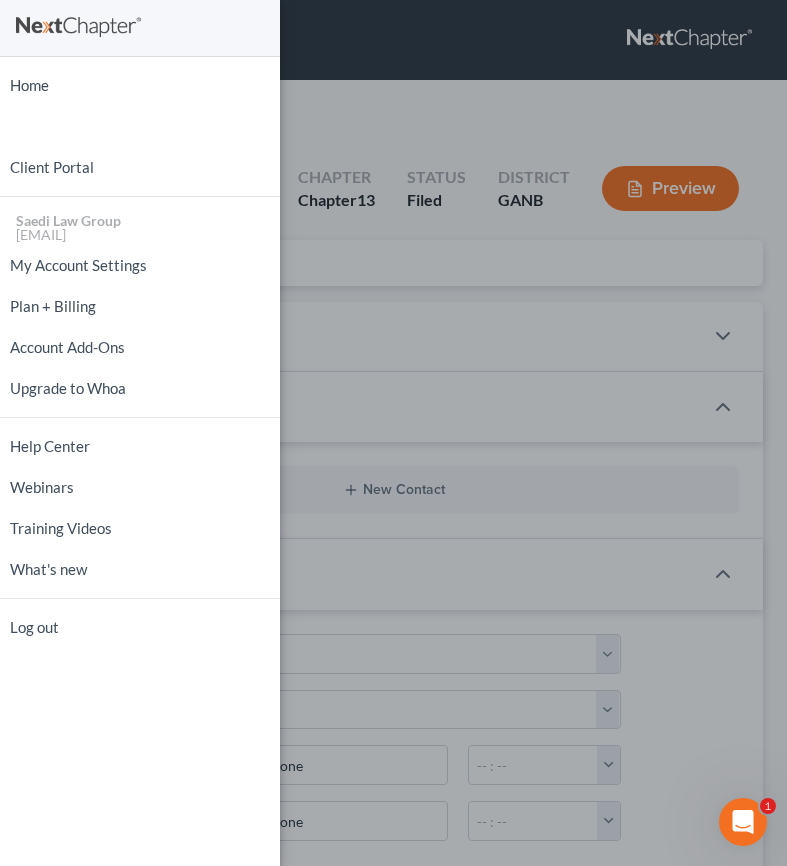 click on "Home New Case Client Portal Saedi Law Group [EMAIL] My Account Settings Plan + Billing Account Add-Ons Upgrade to Whoa Help Center Webinars Training Videos What's new Log out" at bounding box center (393, 433) 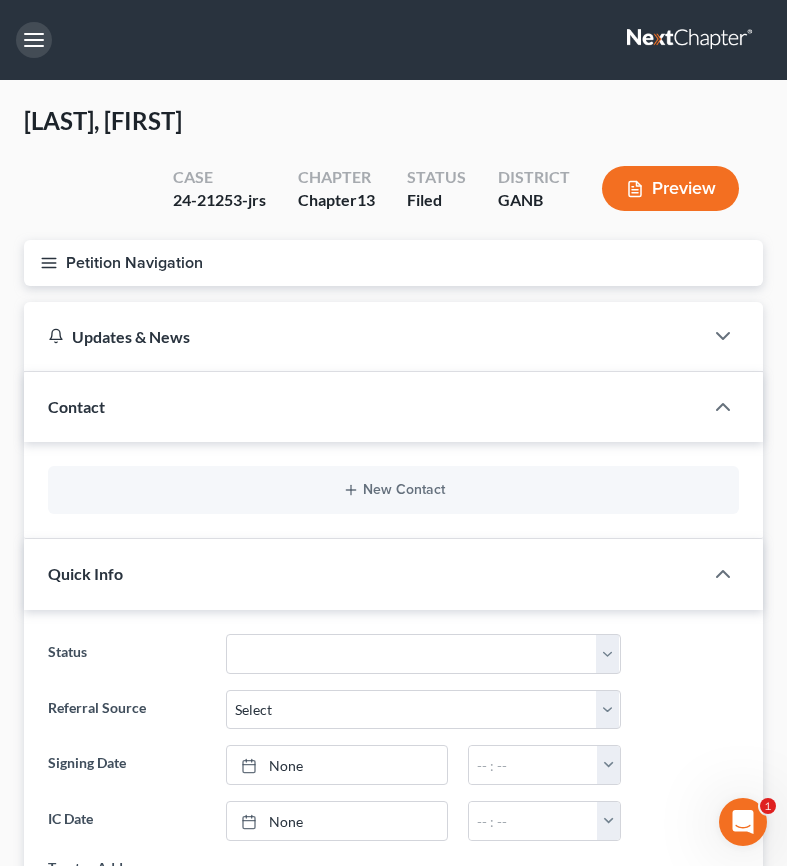 click at bounding box center (34, 40) 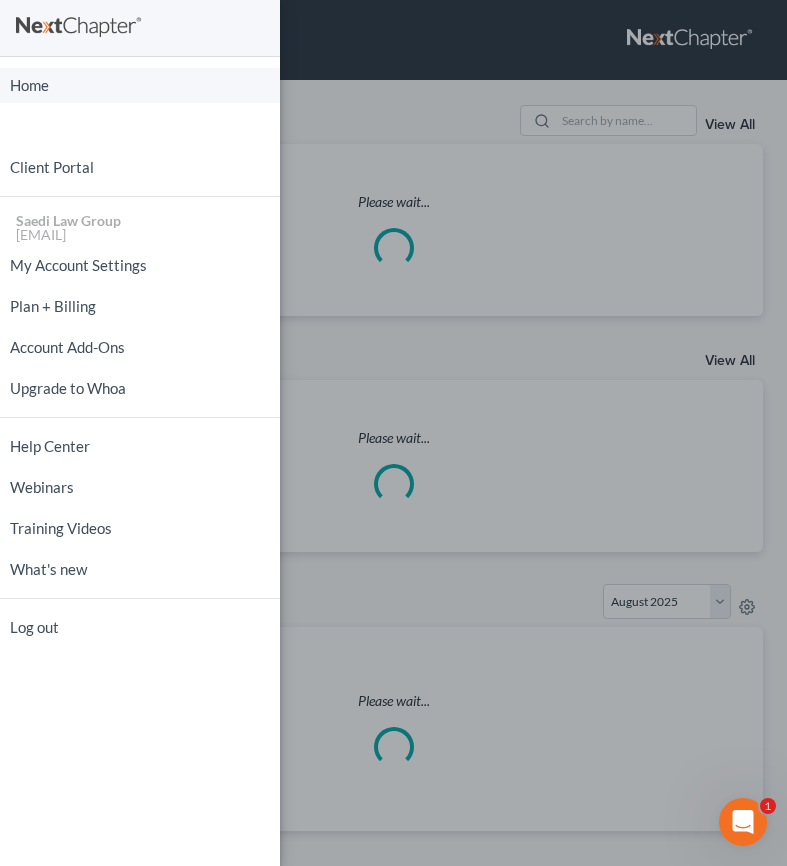 click on "Home" at bounding box center (140, 85) 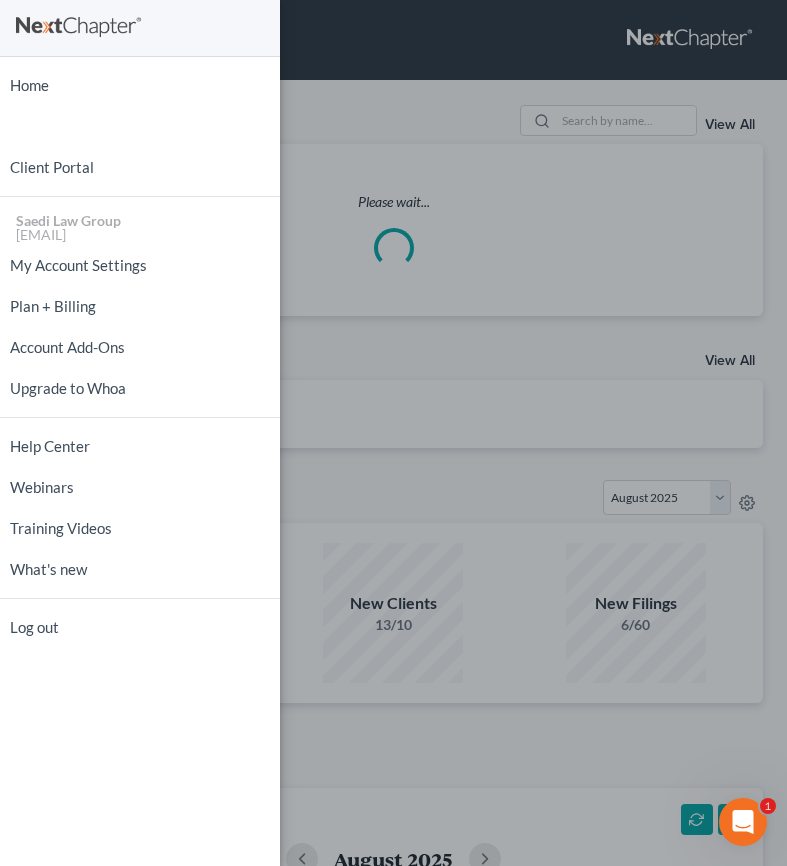 click on "Home New Case Client Portal Saedi Law Group [EMAIL] My Account Settings Plan + Billing Account Add-Ons Upgrade to Whoa Help Center Webinars Training Videos What's new Log out" at bounding box center [393, 433] 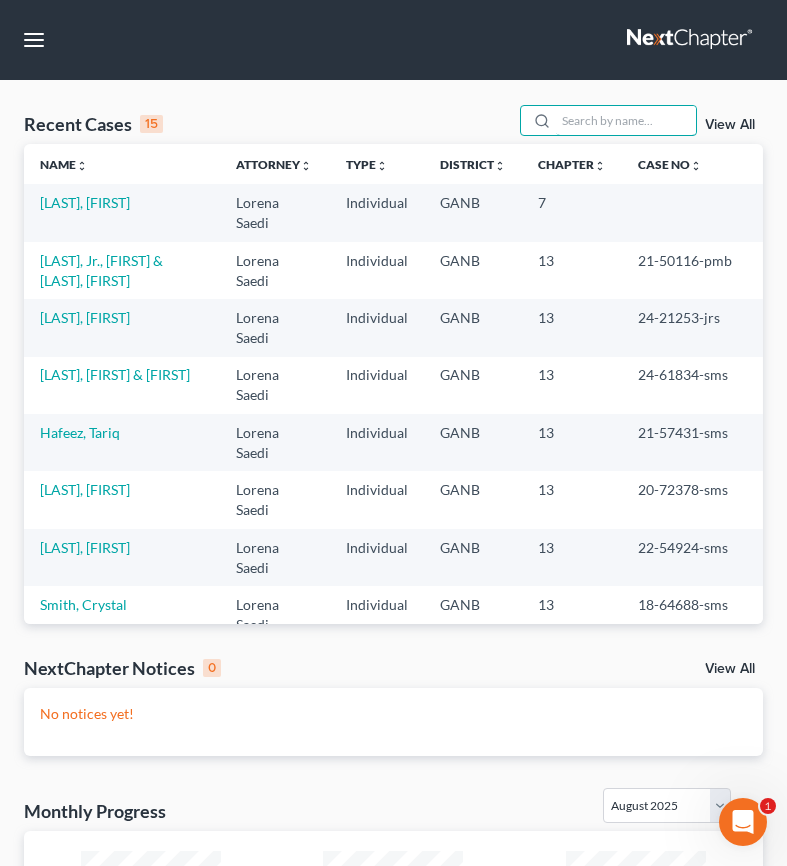 click at bounding box center [626, 120] 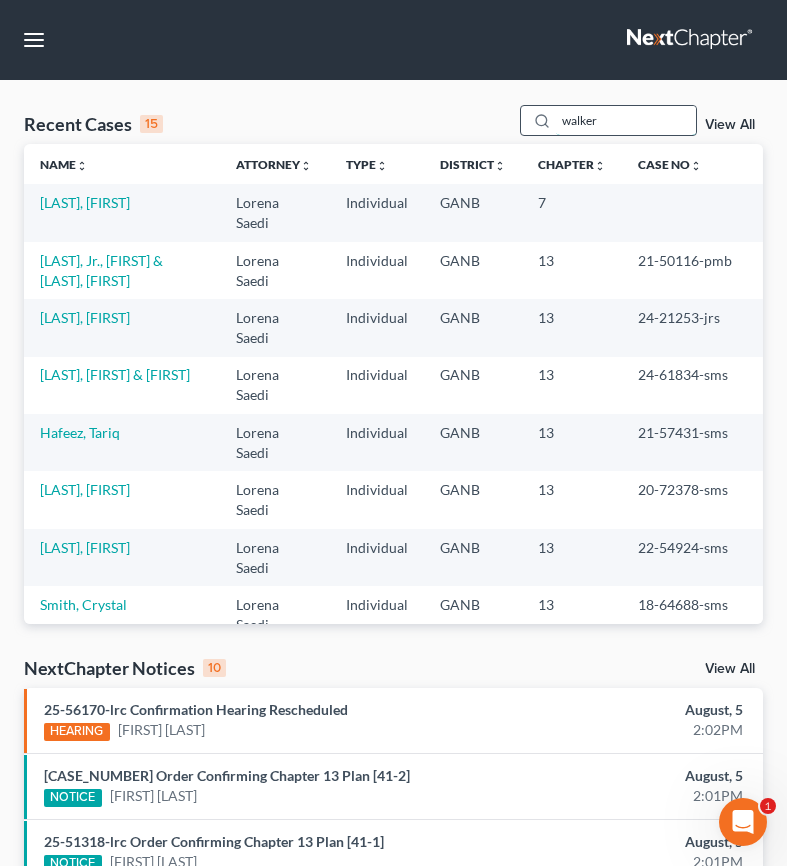 type on "walker" 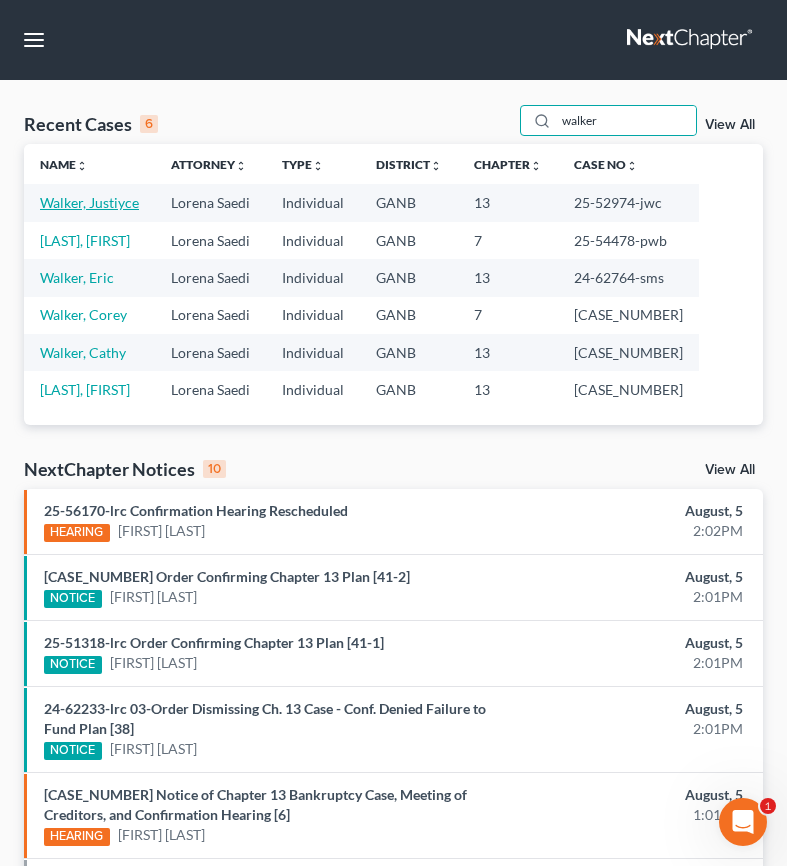 click on "Walker, Justiyce" at bounding box center [89, 202] 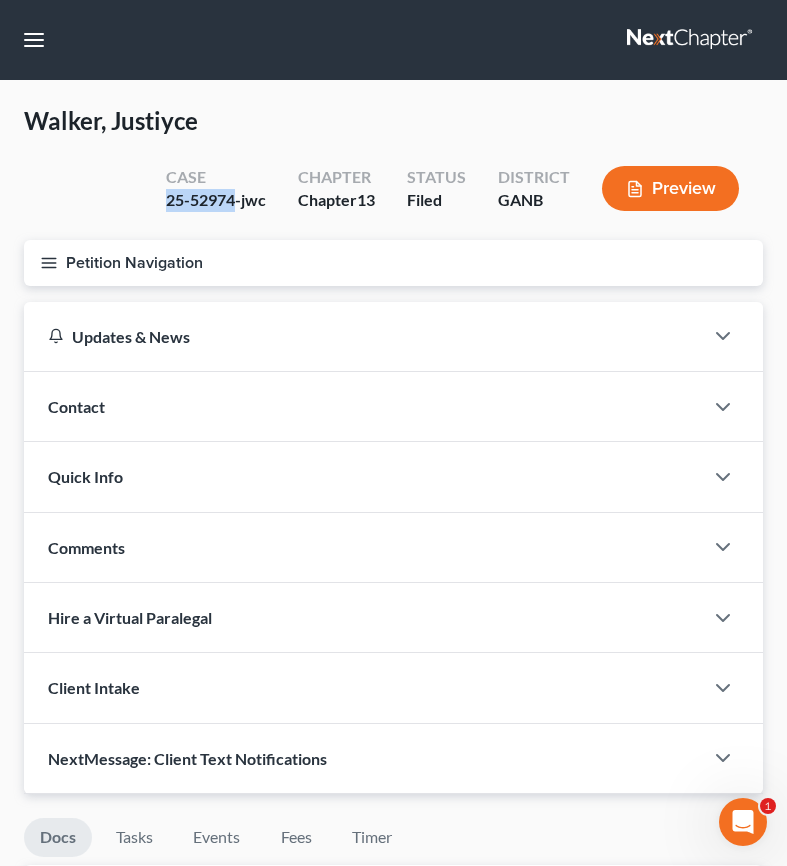 drag, startPoint x: 236, startPoint y: 202, endPoint x: 173, endPoint y: 209, distance: 63.387695 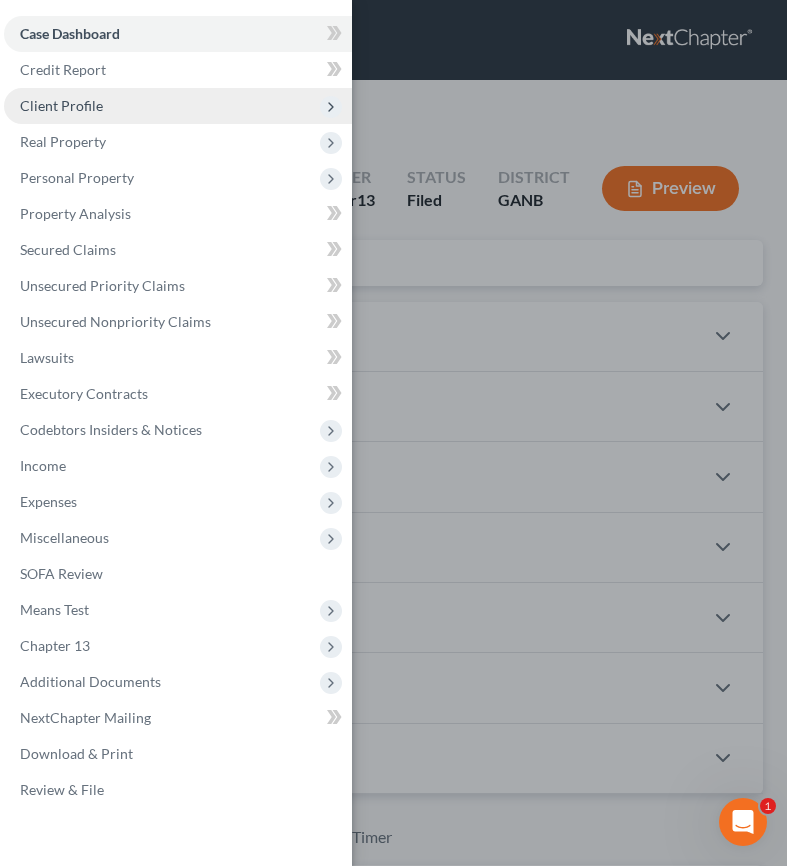 click on "Client Profile" at bounding box center (178, 106) 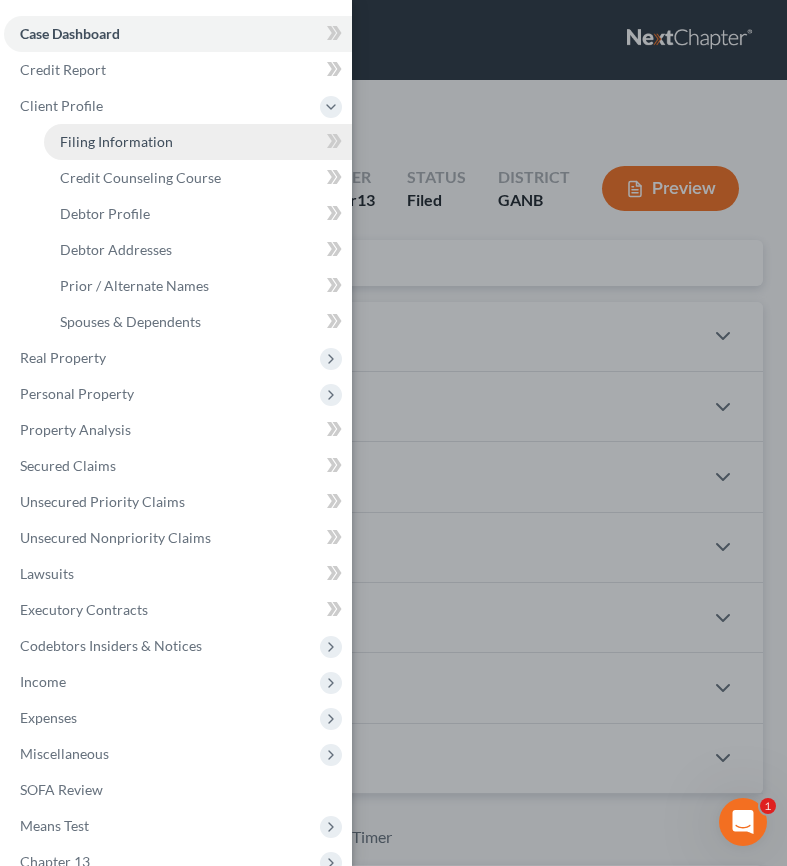 click on "Filing Information" at bounding box center (116, 141) 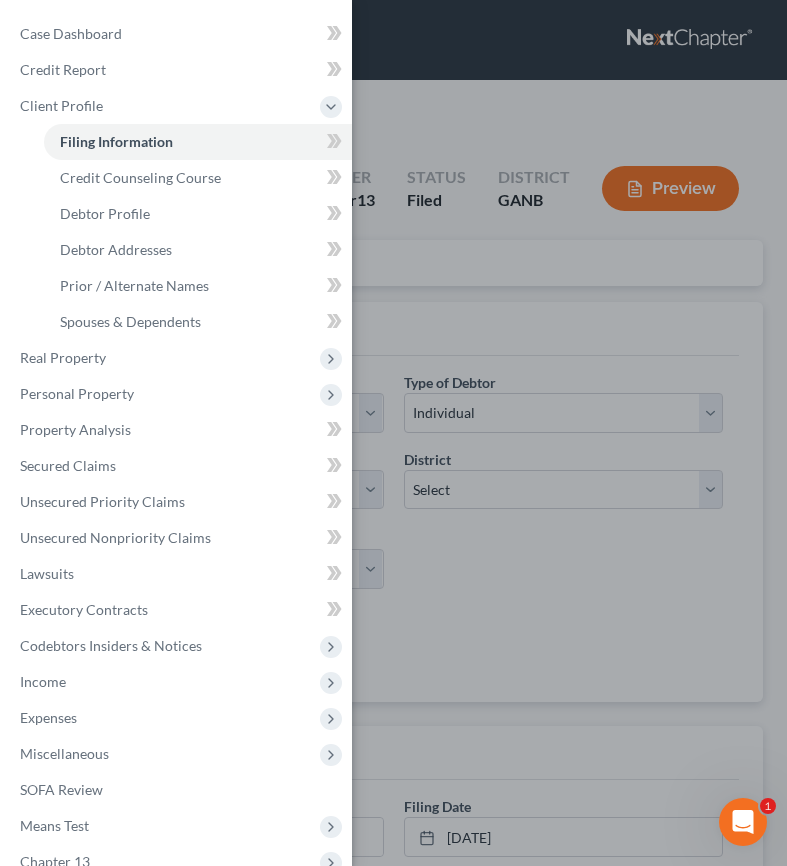 click on "Case Dashboard
Payments
Invoices
Payments
Payments
Credit Report
Client Profile" at bounding box center [393, 433] 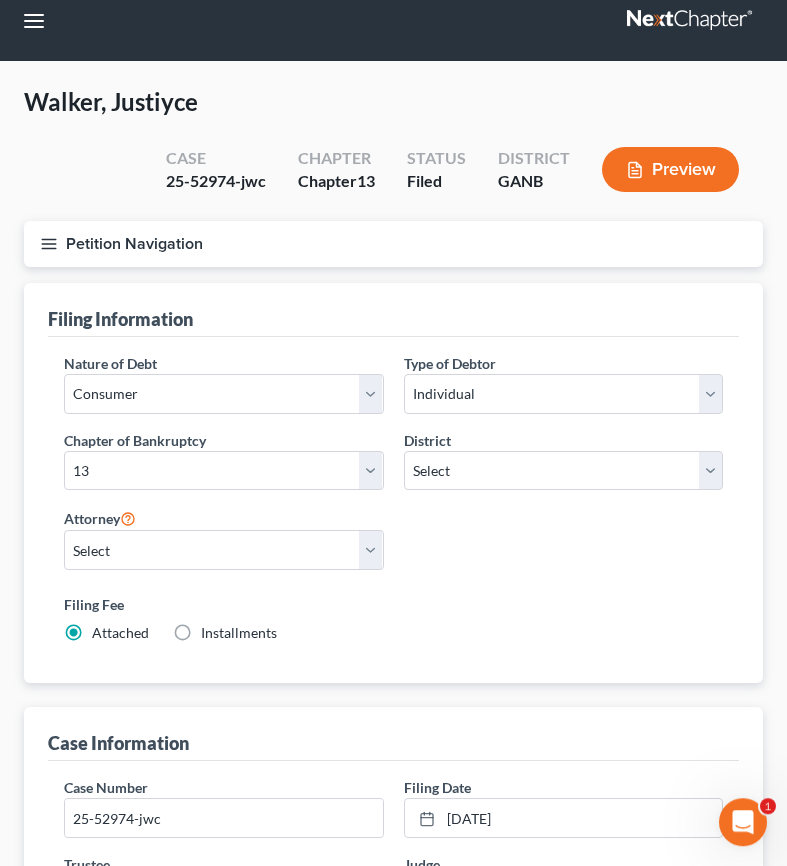 scroll, scrollTop: 80, scrollLeft: 0, axis: vertical 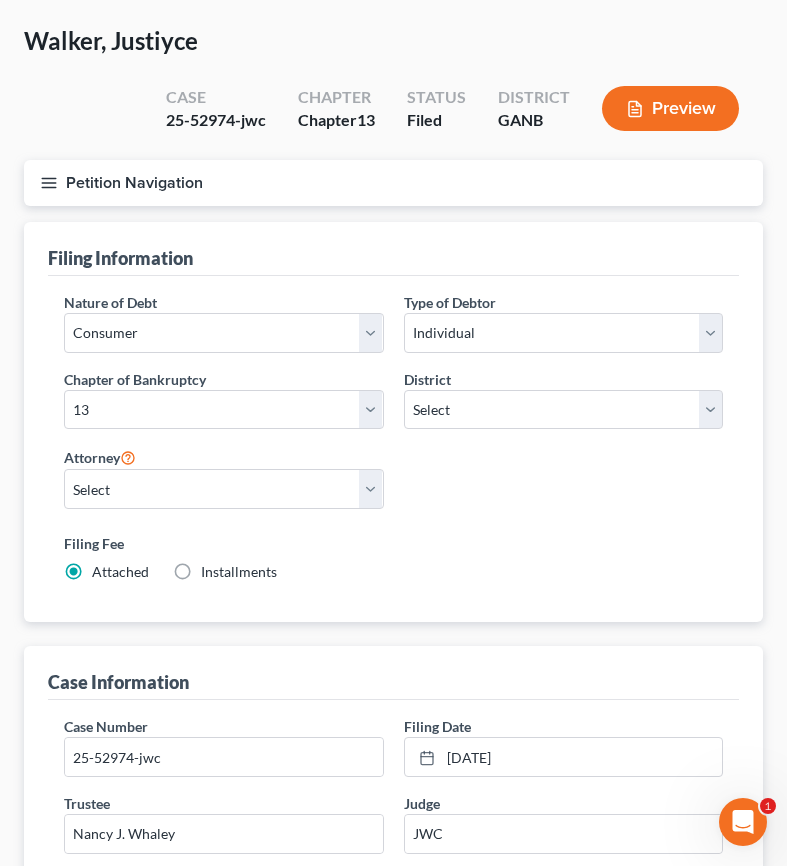 drag, startPoint x: 49, startPoint y: 185, endPoint x: 62, endPoint y: 205, distance: 23.853722 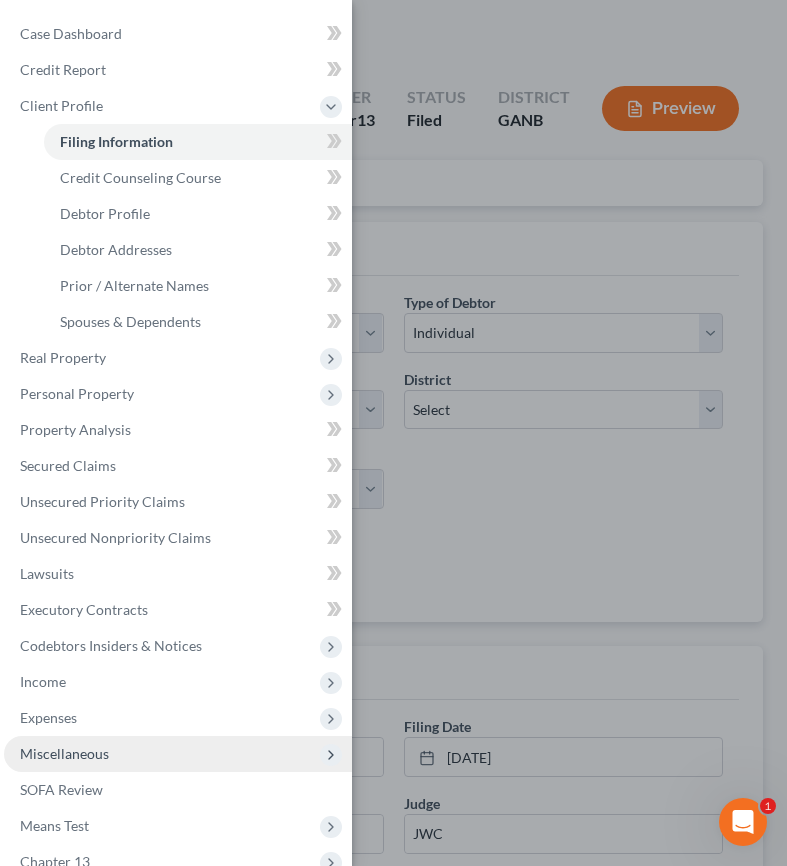 scroll, scrollTop: 174, scrollLeft: 0, axis: vertical 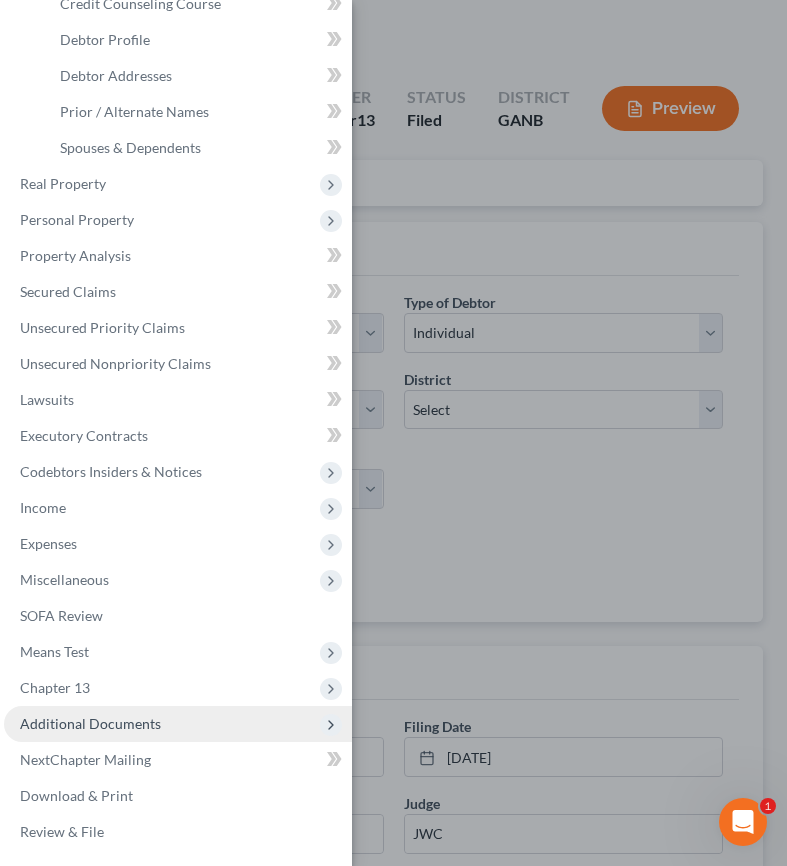 click on "Additional Documents" at bounding box center (90, 723) 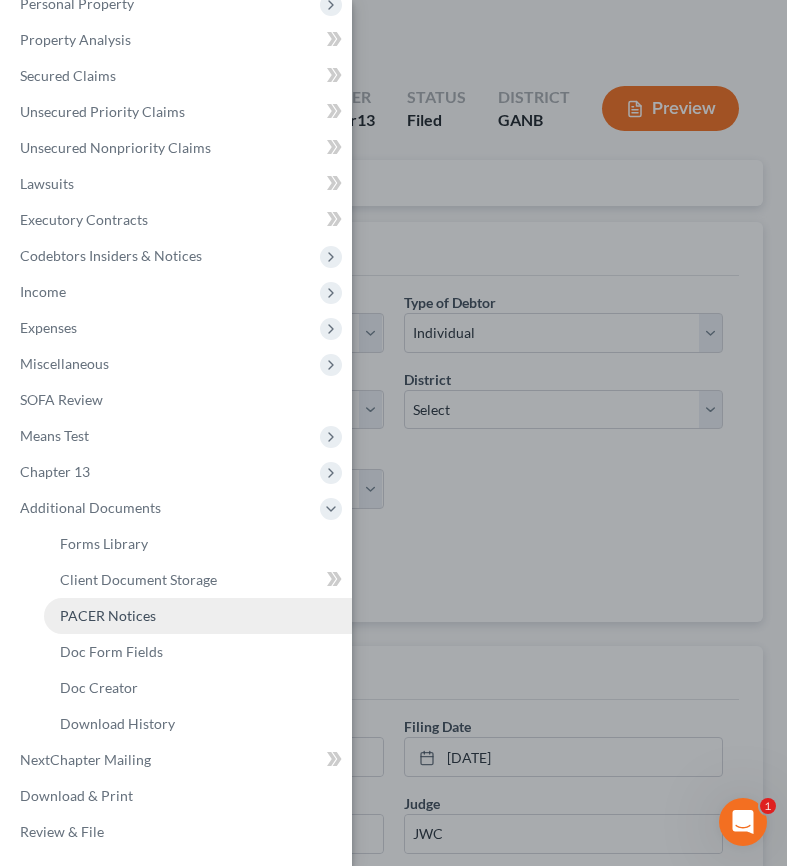 click on "PACER Notices" at bounding box center (108, 615) 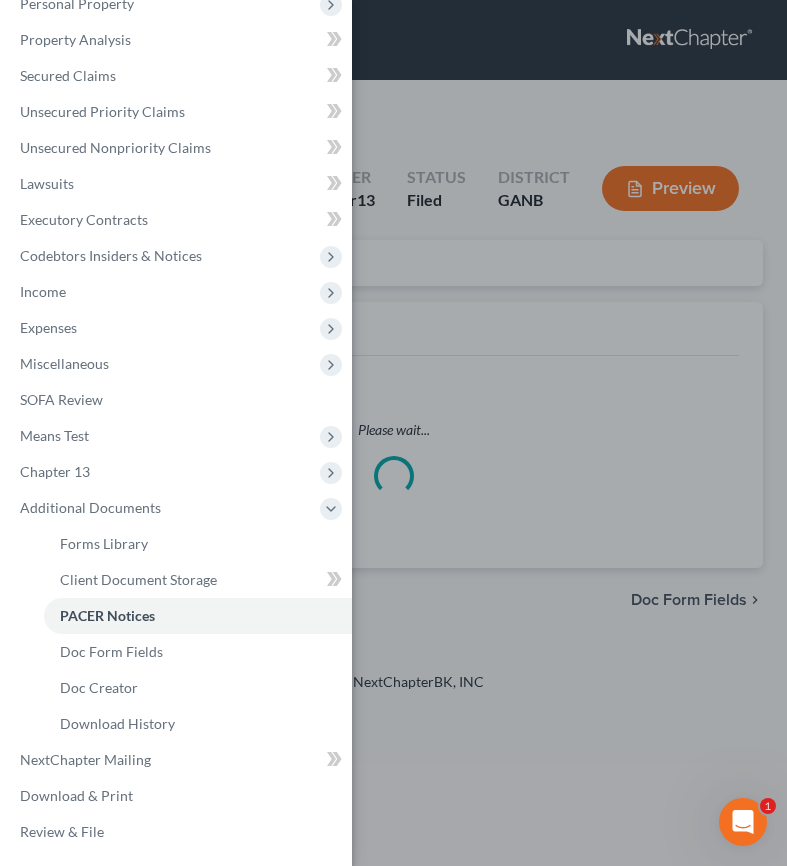 scroll, scrollTop: 0, scrollLeft: 0, axis: both 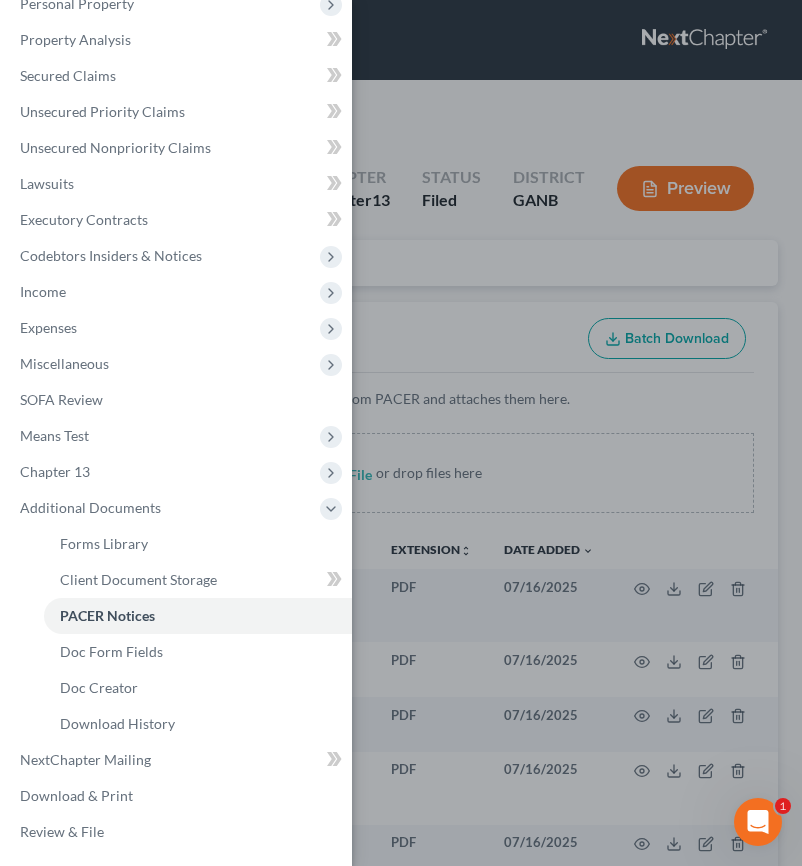 click on "Case Dashboard
Payments
Invoices
Payments
Payments
Credit Report
Client Profile" at bounding box center (401, 433) 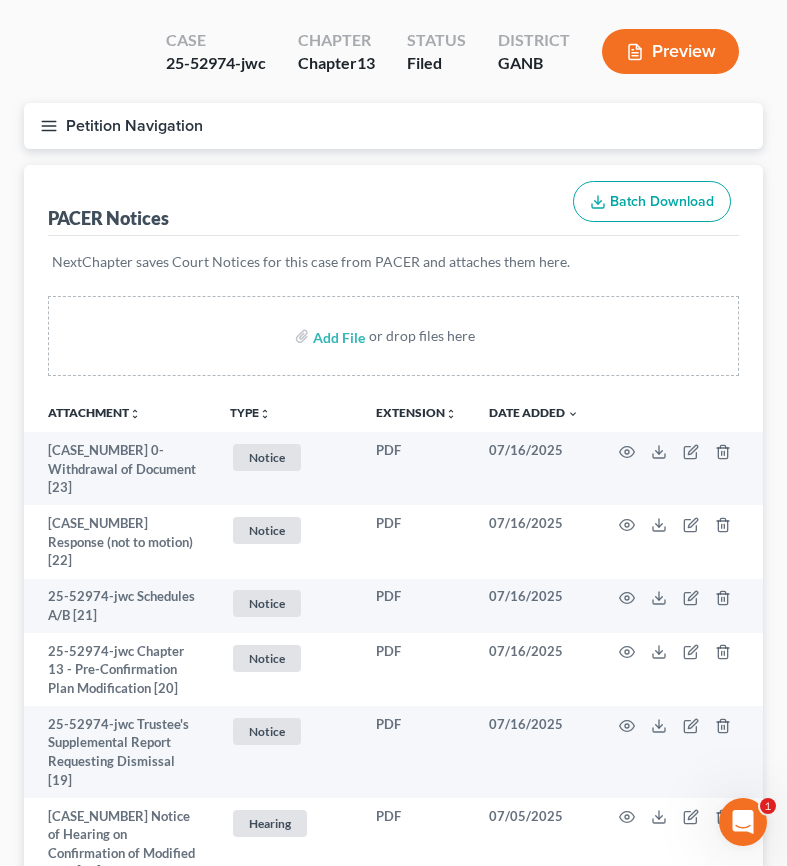 scroll, scrollTop: 0, scrollLeft: 0, axis: both 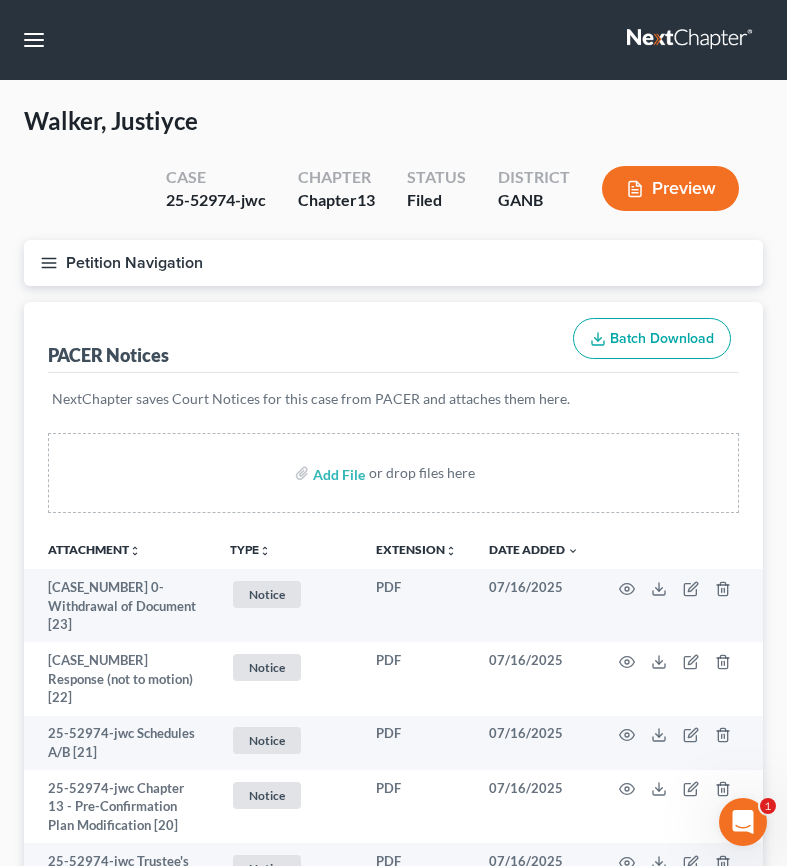 click 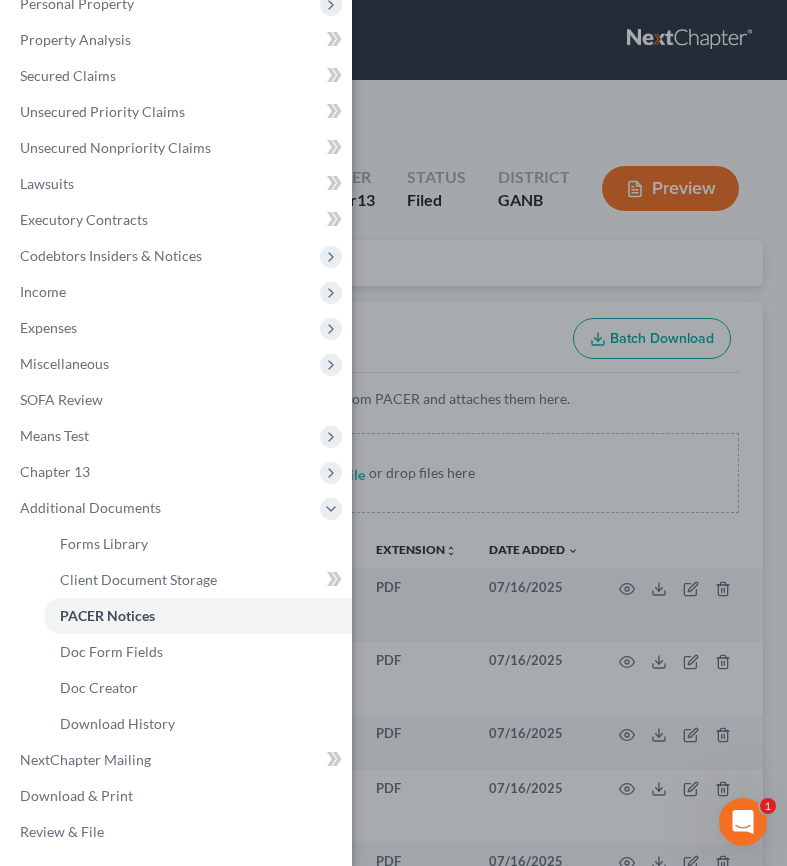 scroll, scrollTop: 0, scrollLeft: 0, axis: both 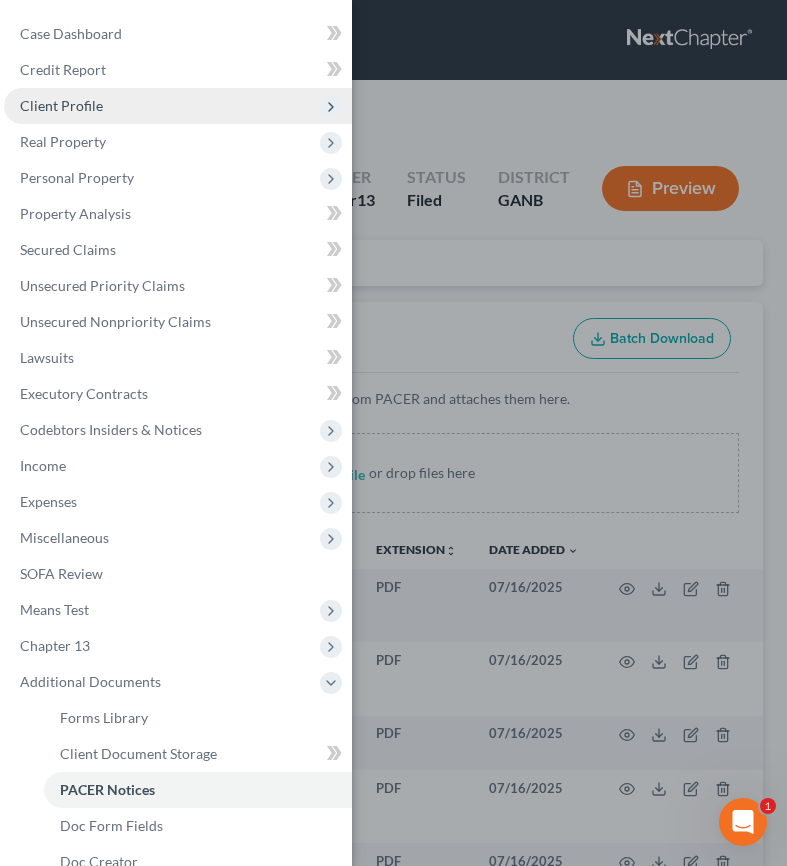 click on "Client Profile" at bounding box center (61, 105) 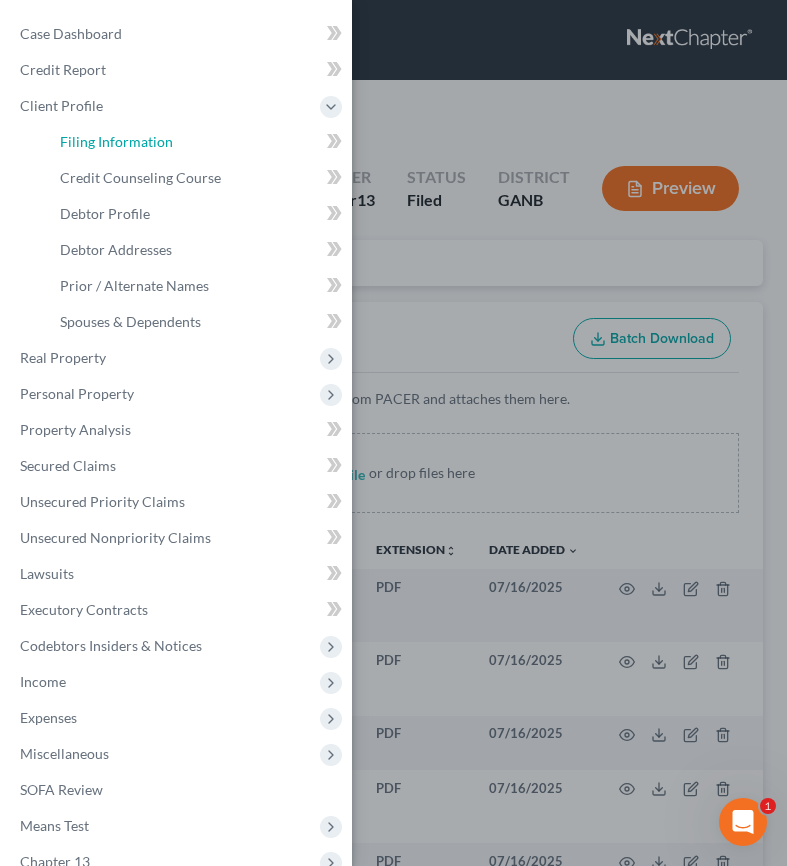 drag, startPoint x: 111, startPoint y: 144, endPoint x: 308, endPoint y: 148, distance: 197.0406 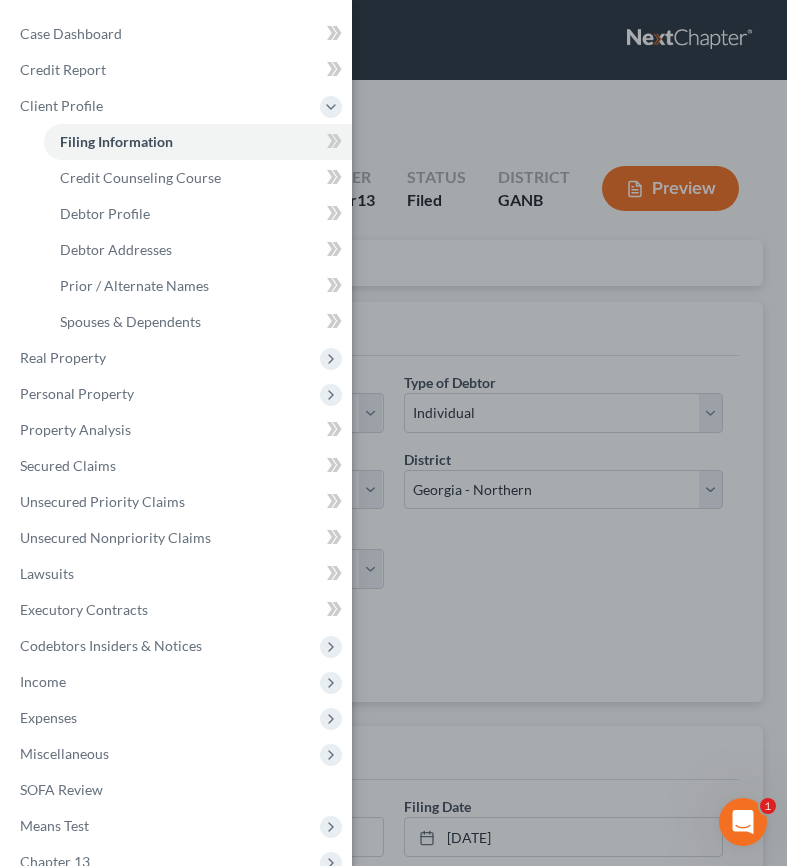 click on "Case Dashboard
Payments
Invoices
Payments
Payments
Credit Report
Client Profile" at bounding box center [393, 433] 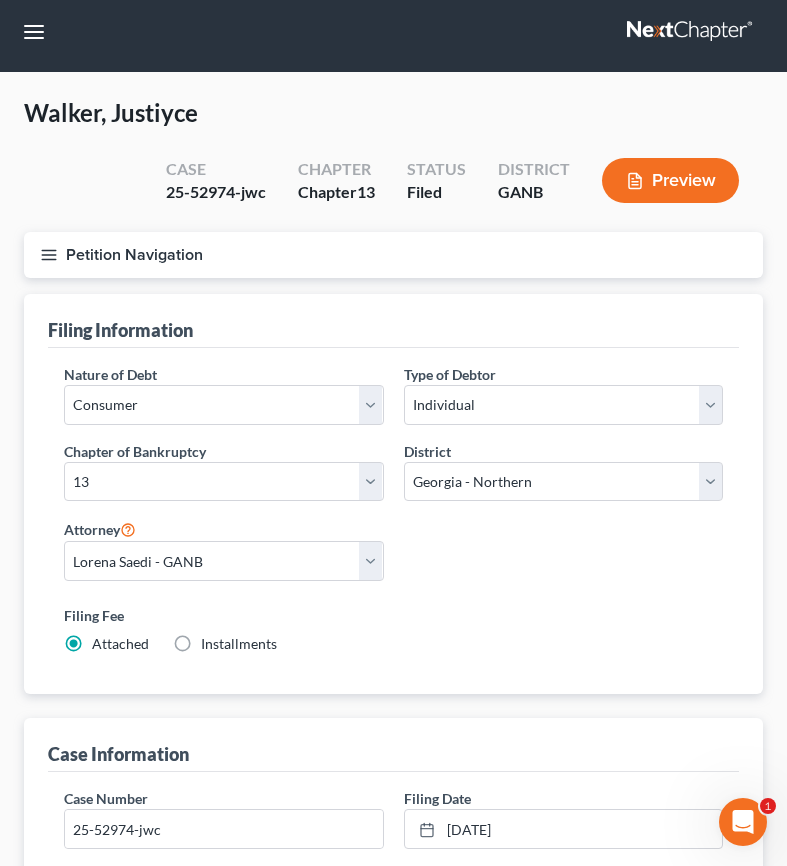 scroll, scrollTop: 16, scrollLeft: 0, axis: vertical 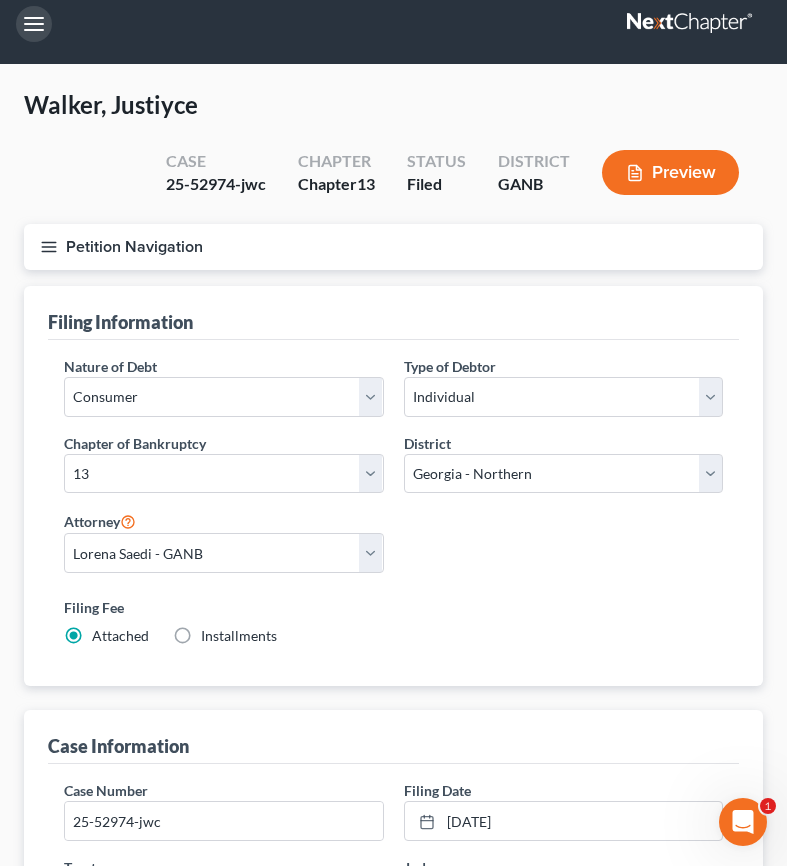click at bounding box center (34, 24) 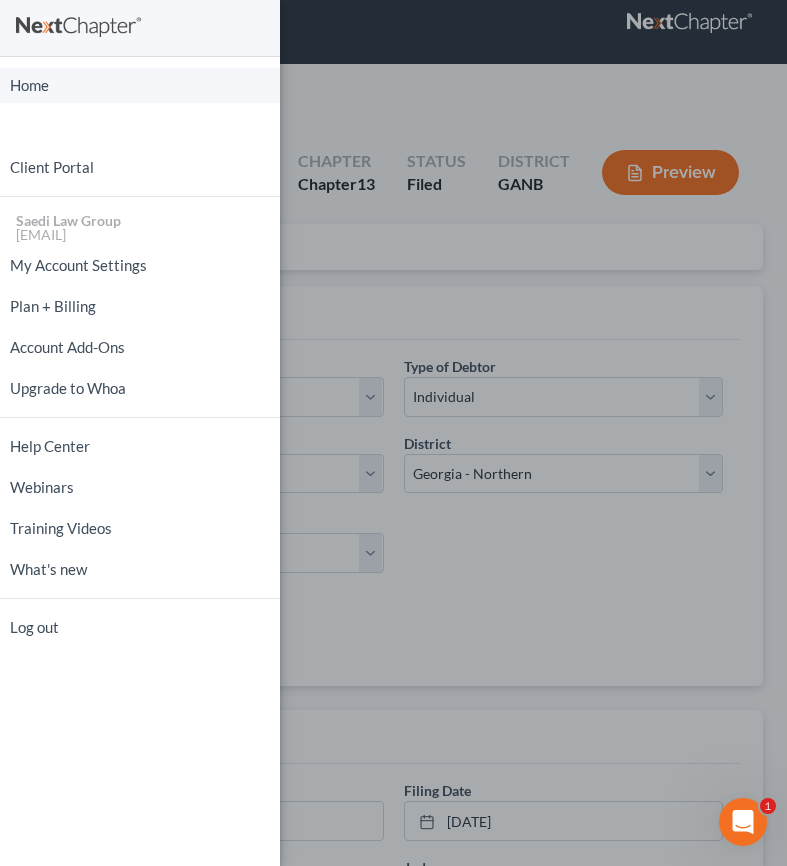click on "Home" at bounding box center [140, 85] 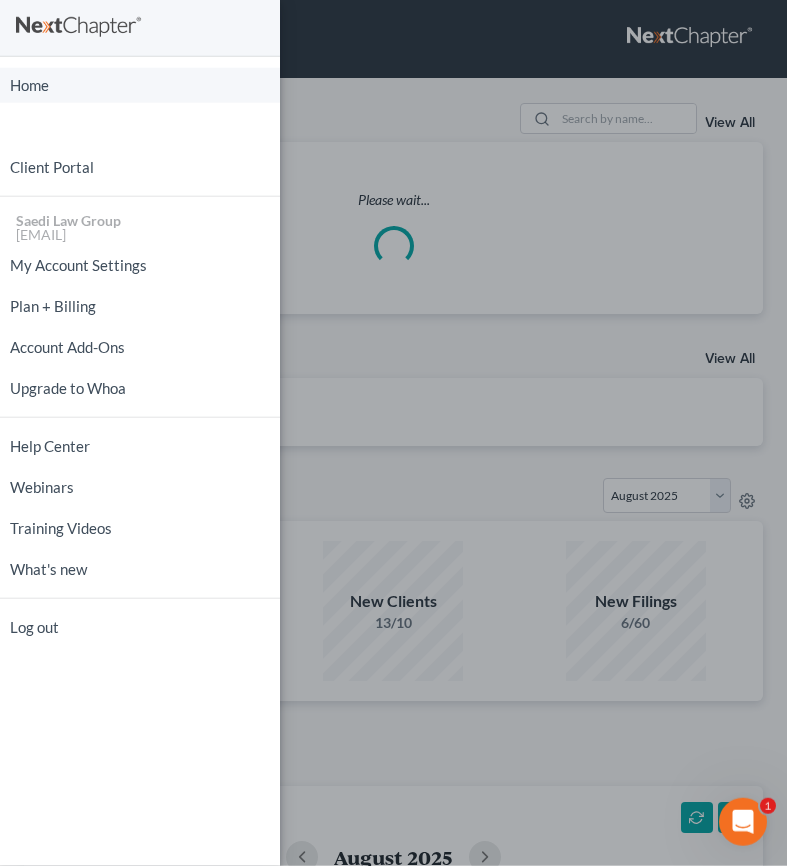 scroll, scrollTop: 0, scrollLeft: 0, axis: both 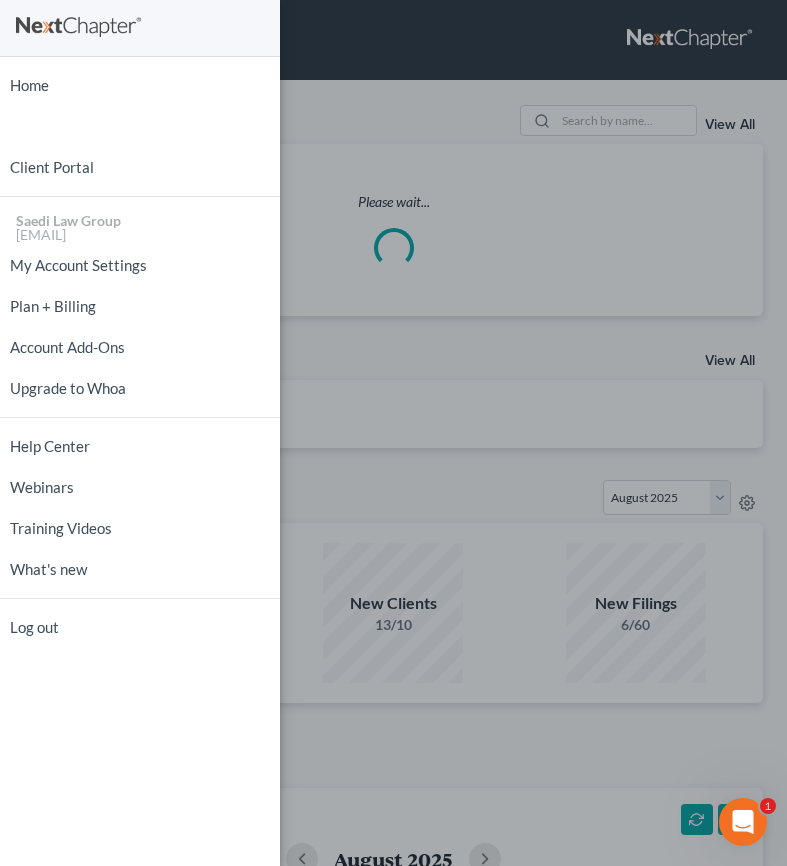 drag, startPoint x: 347, startPoint y: 114, endPoint x: 398, endPoint y: 118, distance: 51.156624 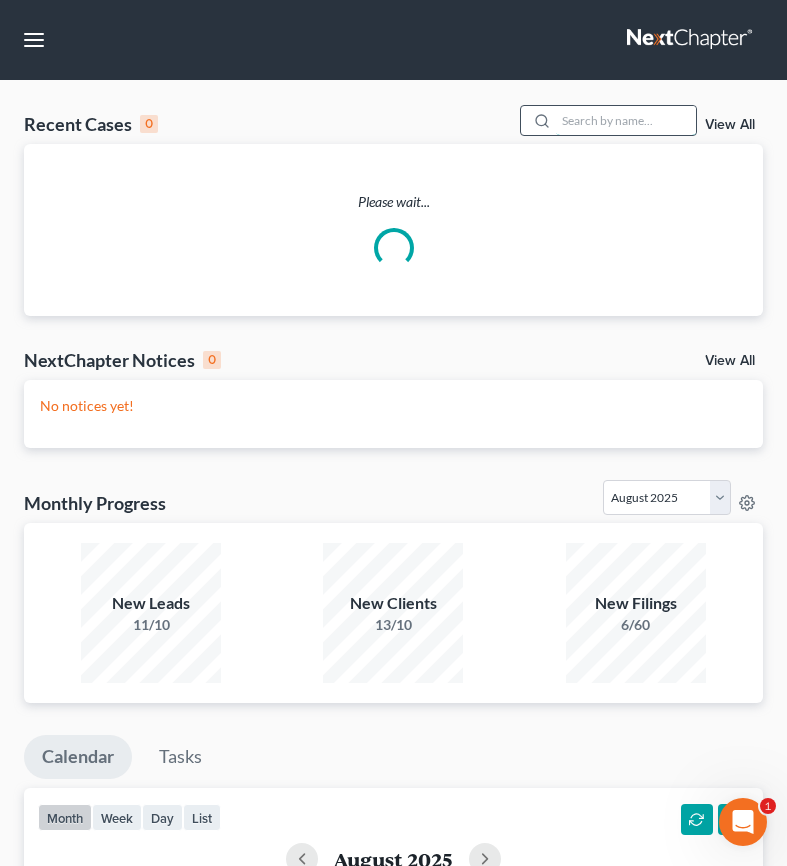 click at bounding box center [626, 120] 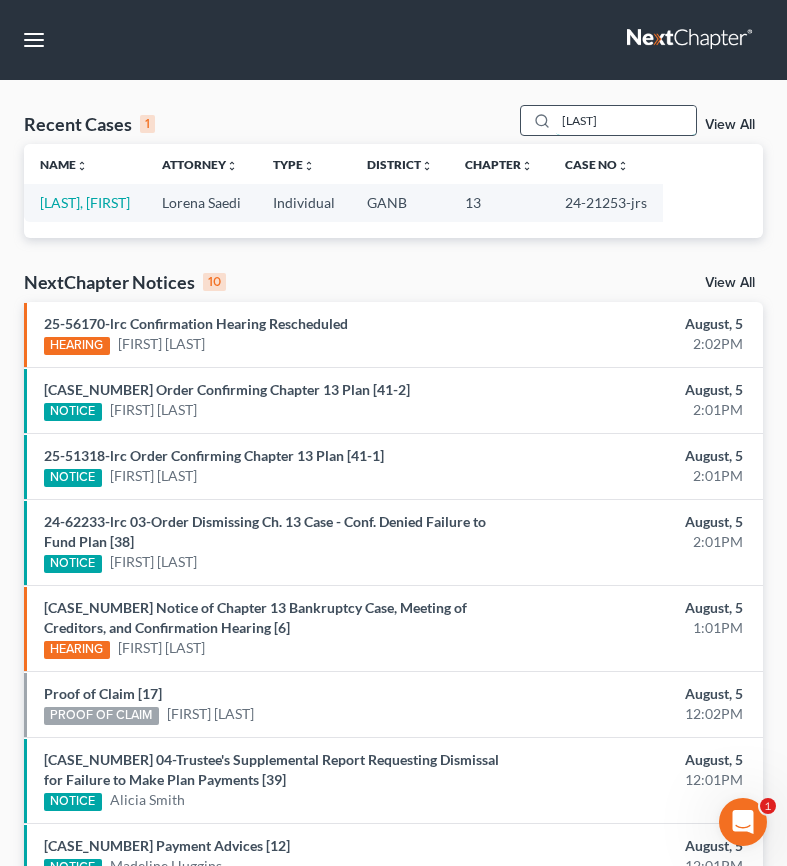 drag, startPoint x: 618, startPoint y: 124, endPoint x: 524, endPoint y: 129, distance: 94.13288 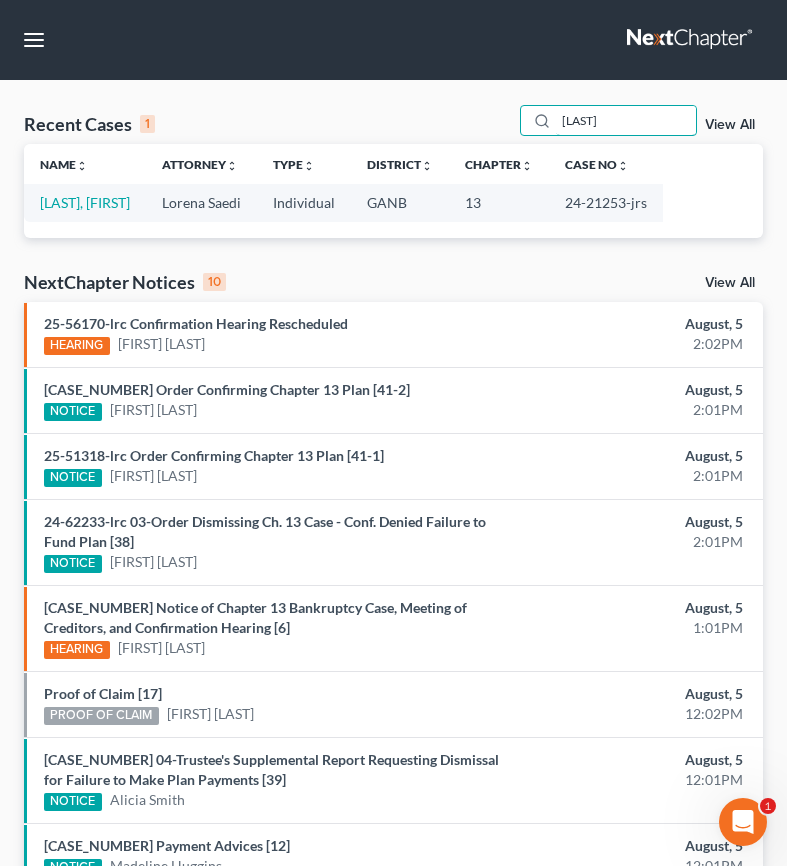 type on "[LAST]" 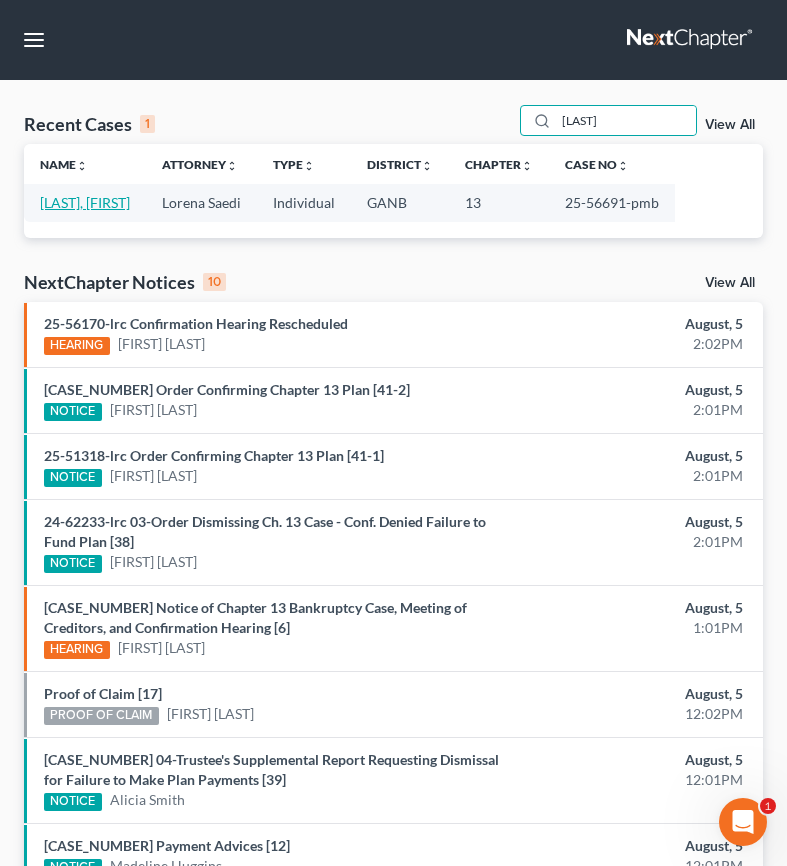 click on "[LAST], [FIRST]" at bounding box center (85, 202) 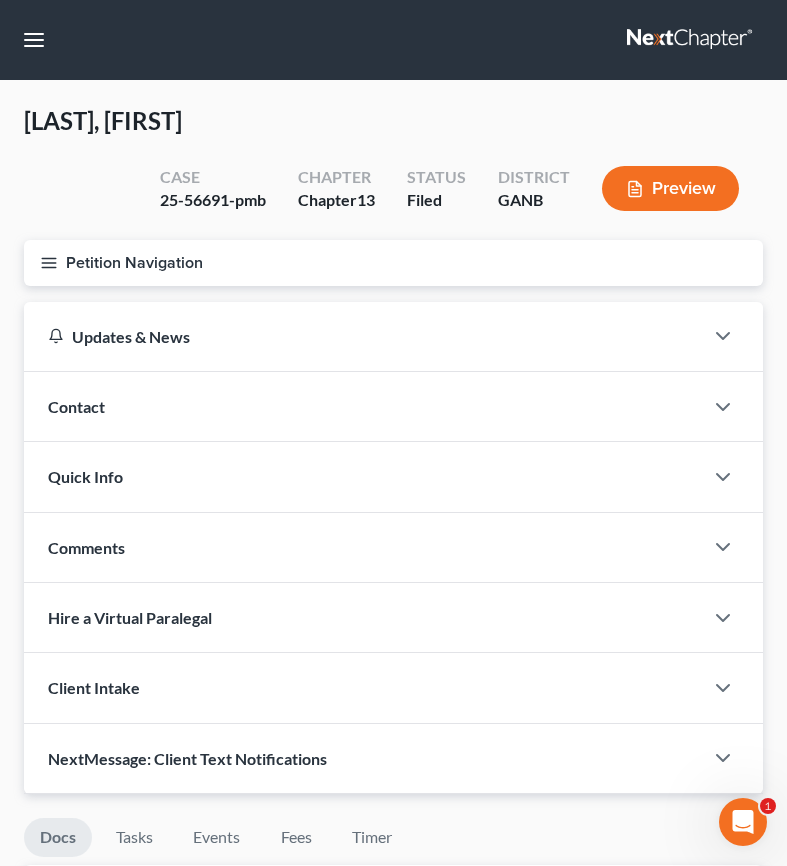 click on "Petition Navigation" at bounding box center [393, 263] 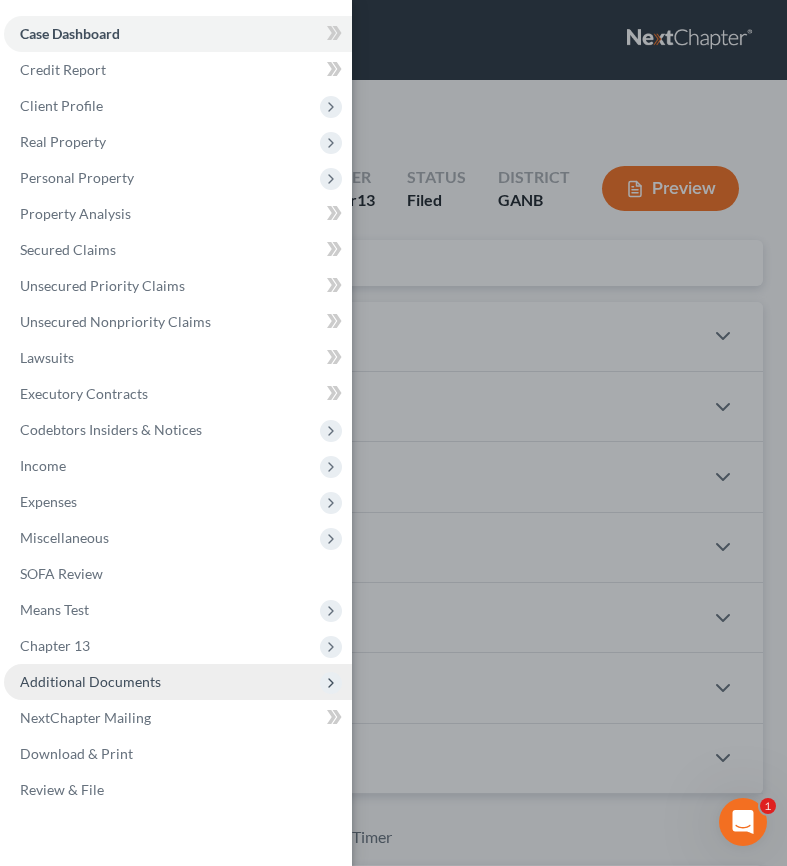 click on "Additional Documents" at bounding box center [178, 682] 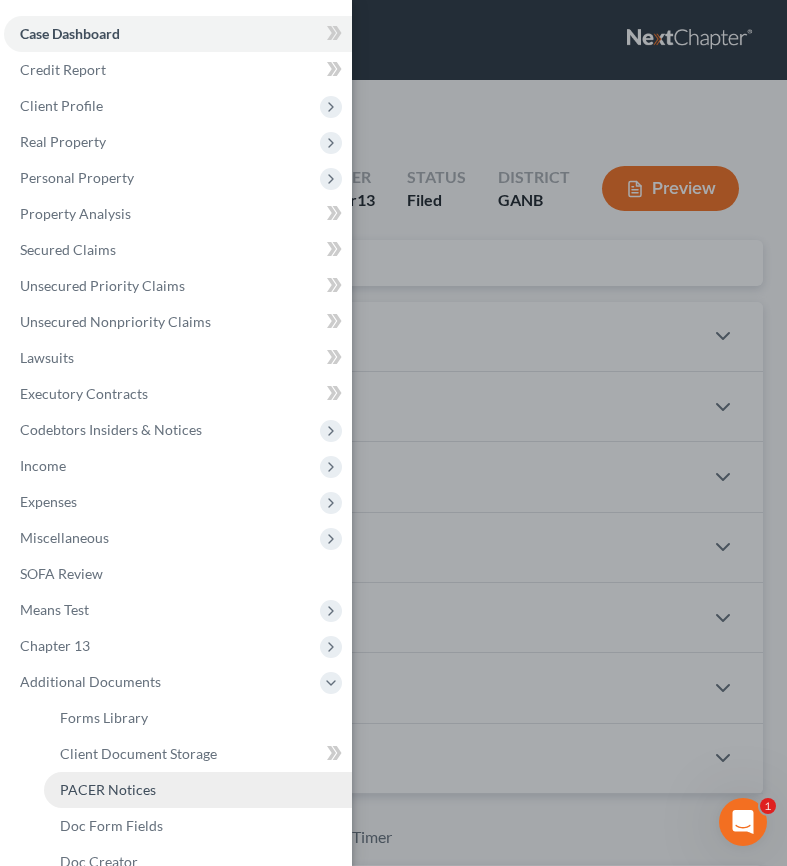 click on "PACER Notices" at bounding box center (198, 790) 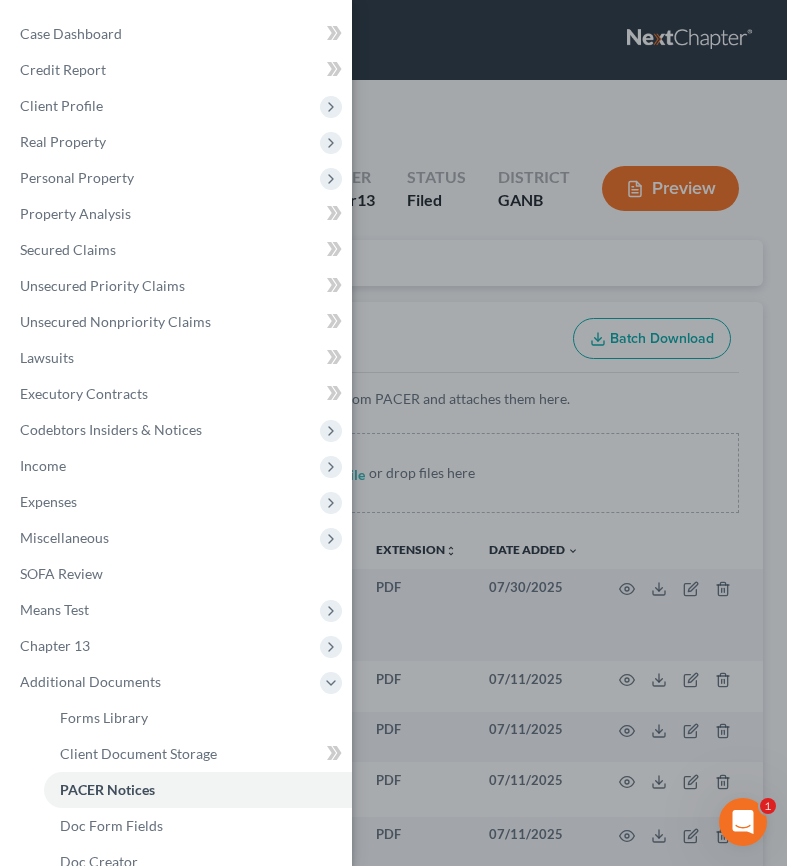 click on "Case Dashboard
Payments
Invoices
Payments
Payments
Credit Report
Client Profile" at bounding box center [393, 433] 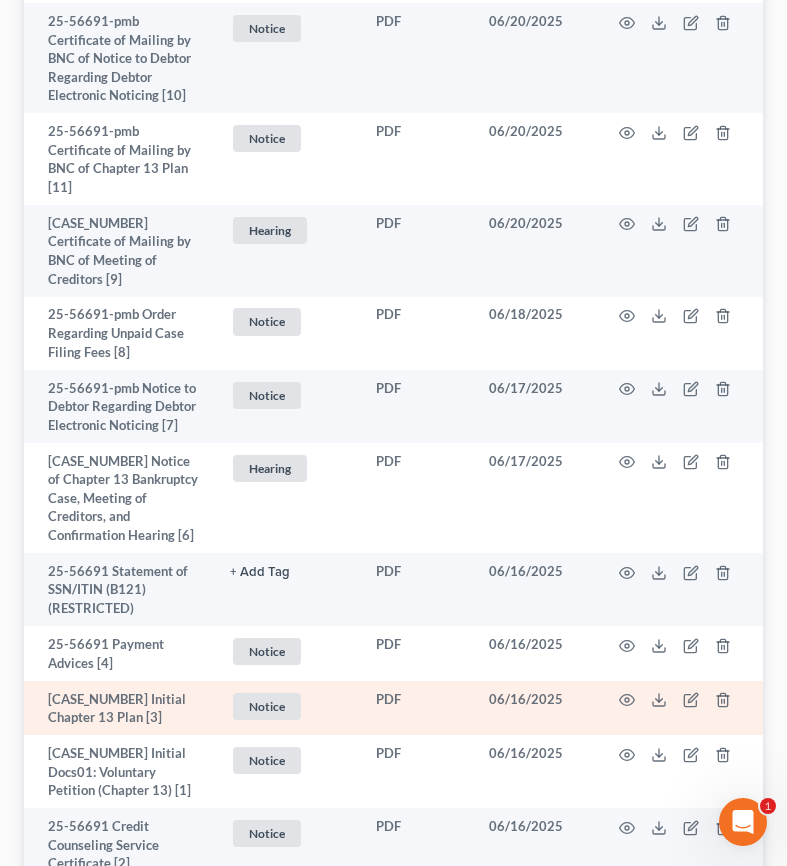 scroll, scrollTop: 1400, scrollLeft: 0, axis: vertical 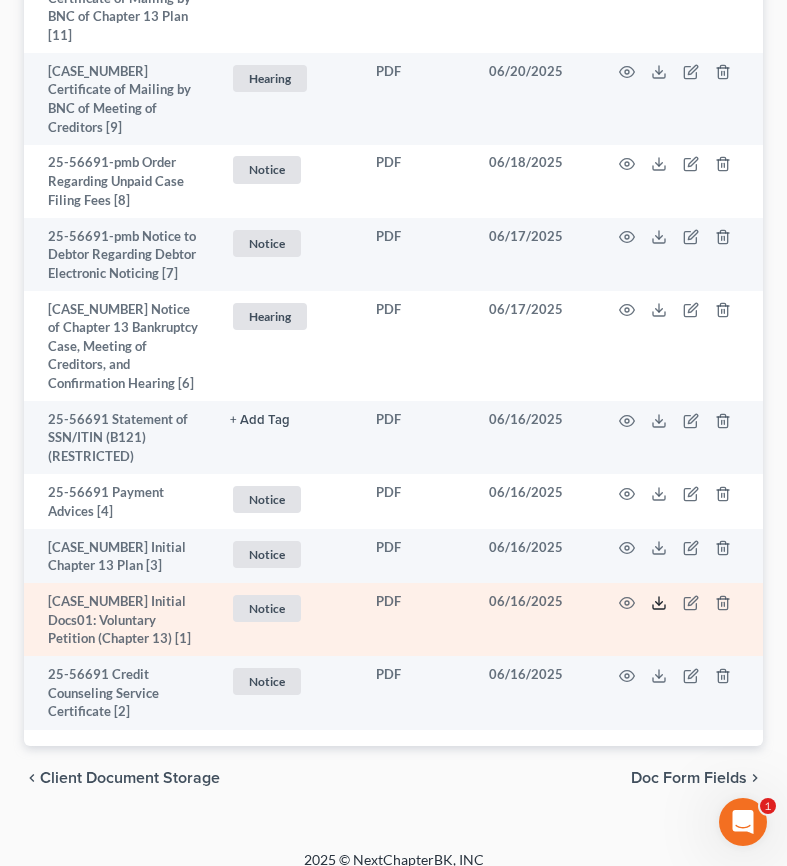 click 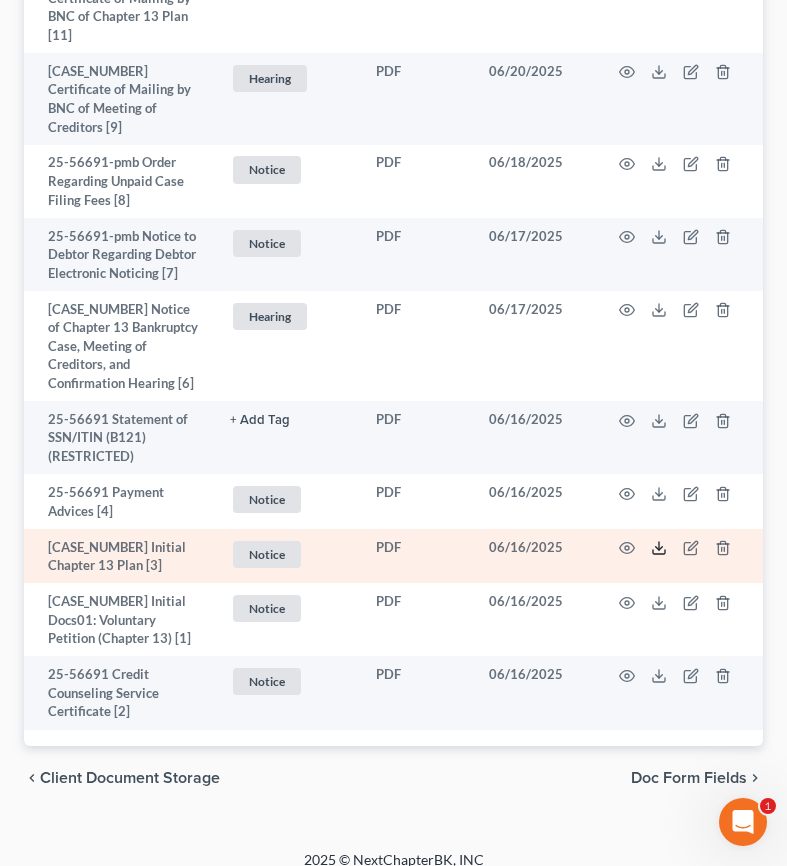 click 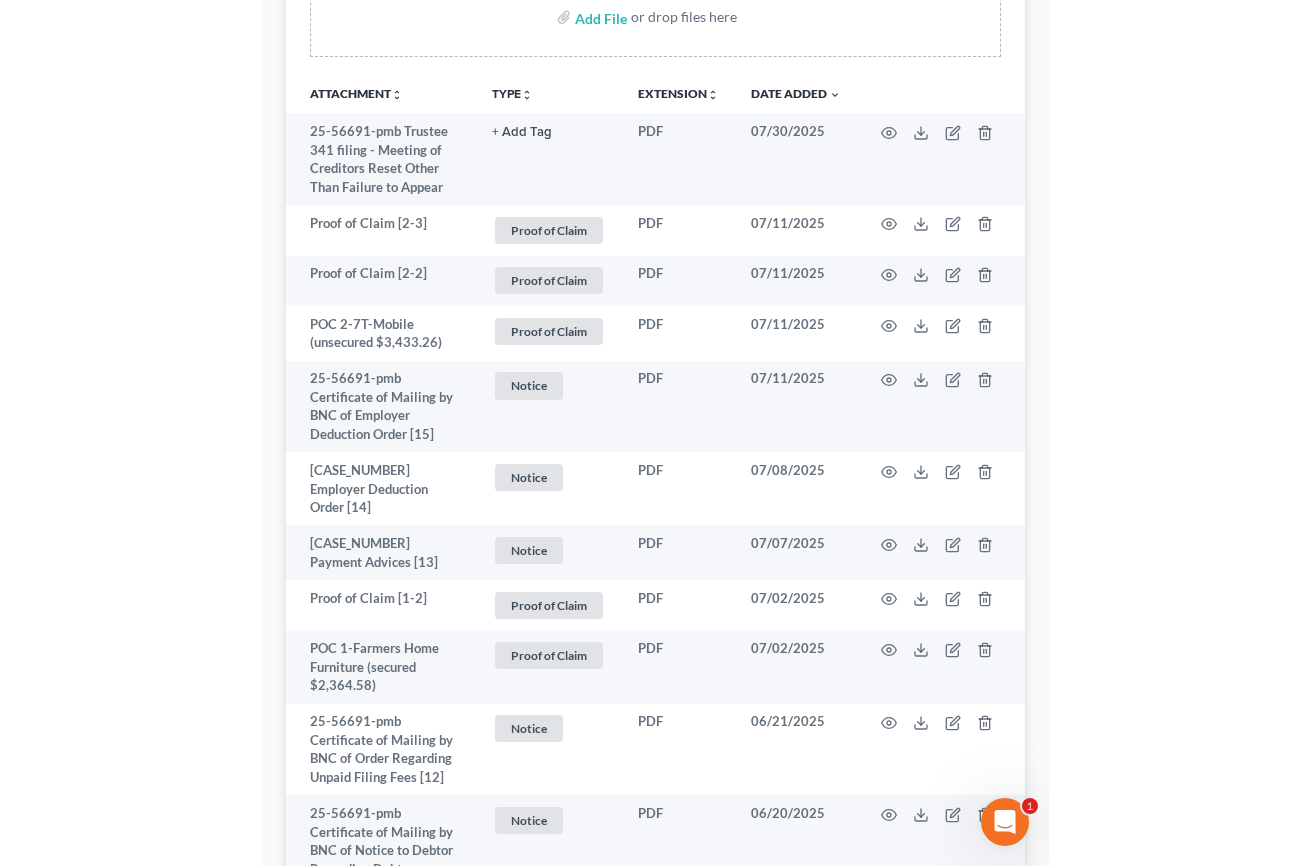 scroll, scrollTop: 0, scrollLeft: 0, axis: both 